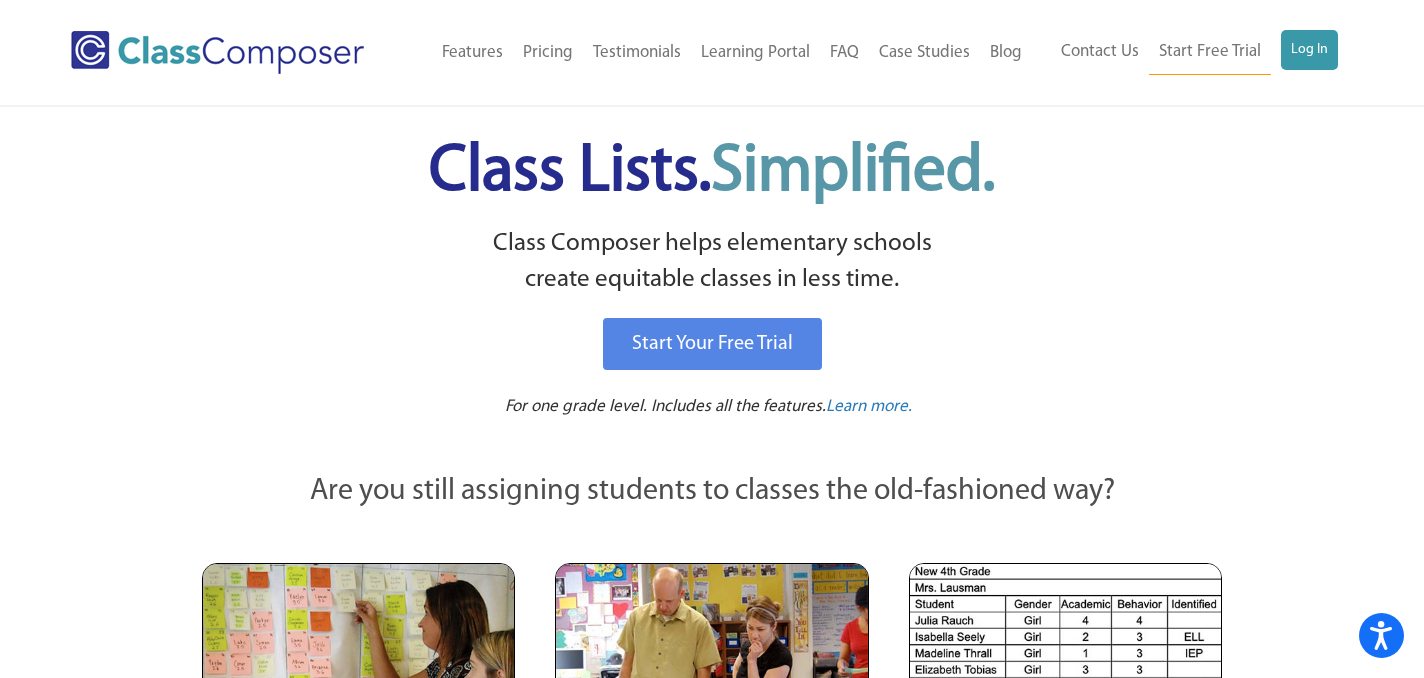 scroll, scrollTop: 0, scrollLeft: 0, axis: both 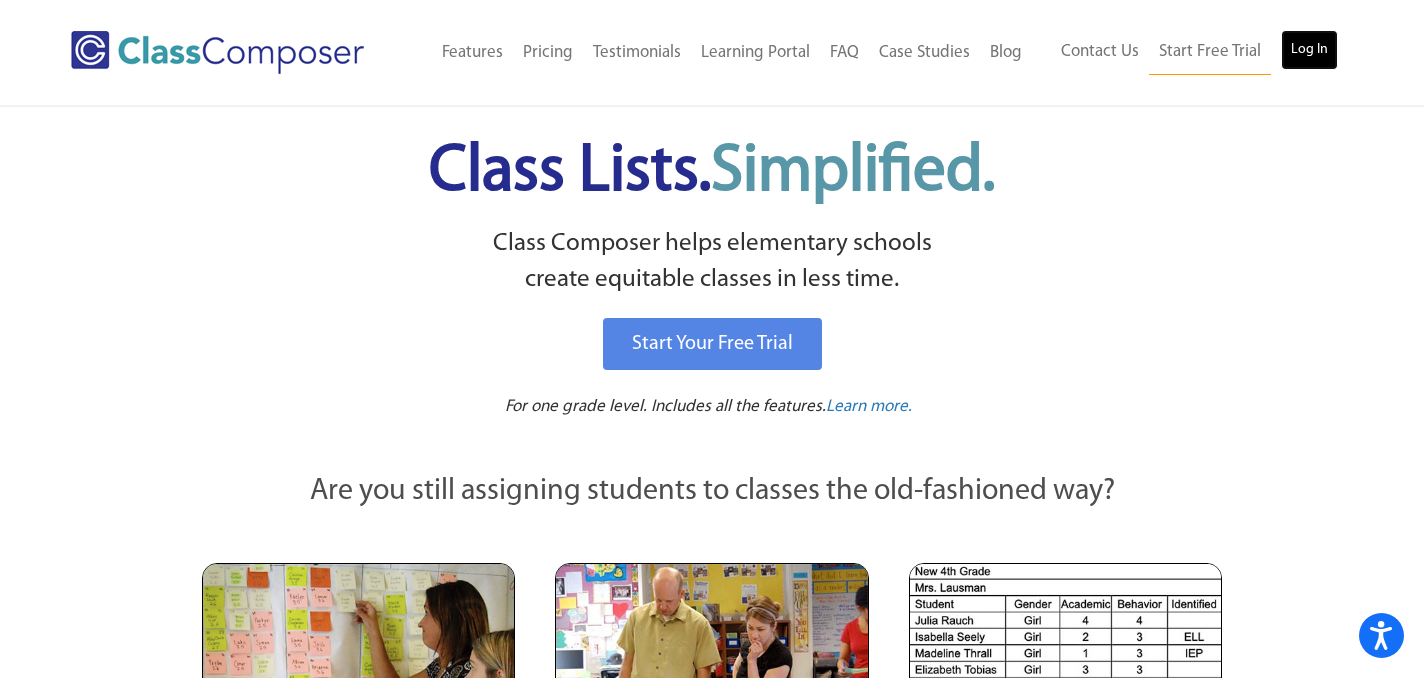 click on "Log In" at bounding box center (1309, 50) 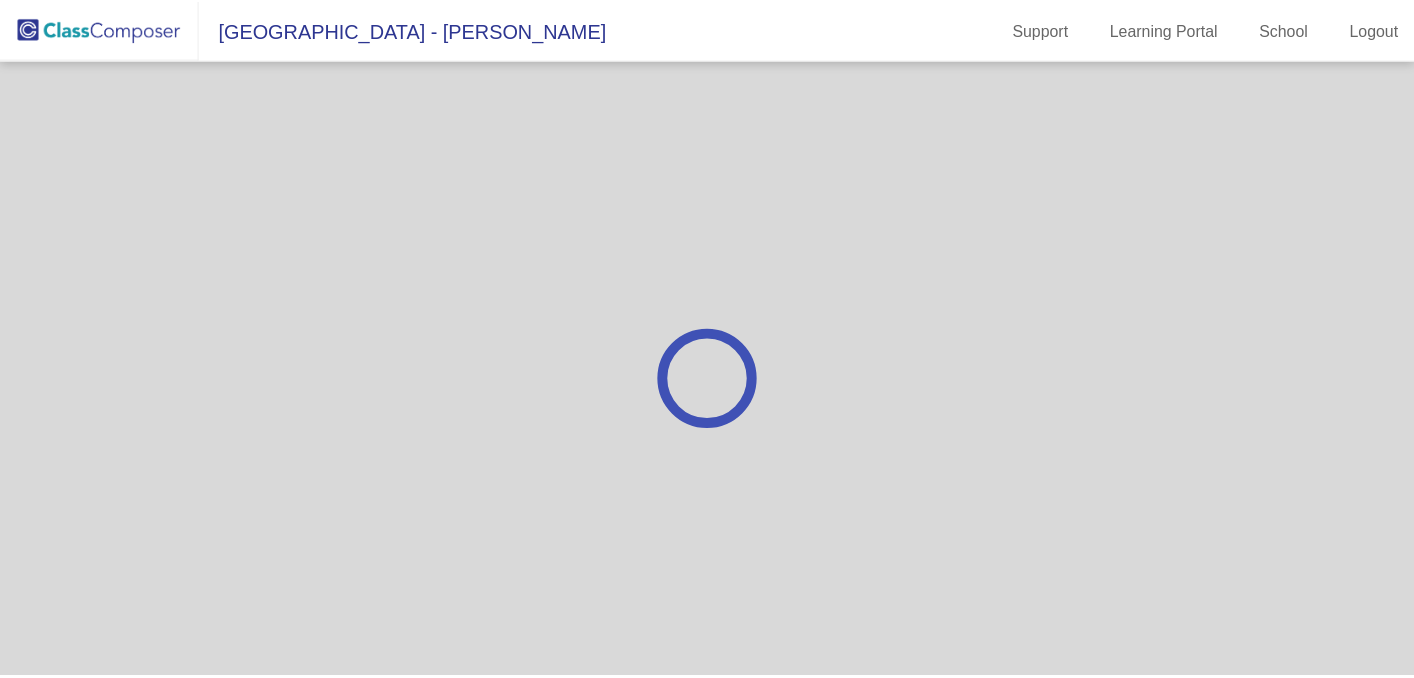 scroll, scrollTop: 0, scrollLeft: 0, axis: both 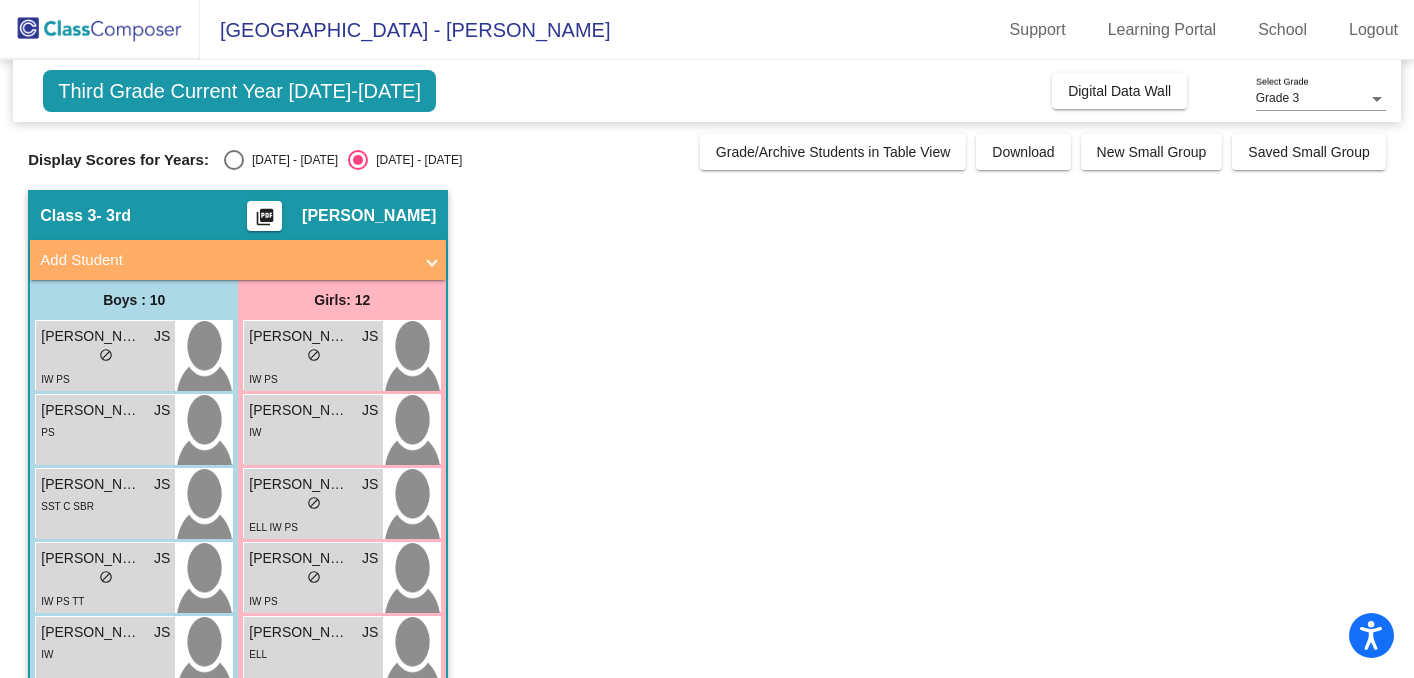 click at bounding box center [234, 160] 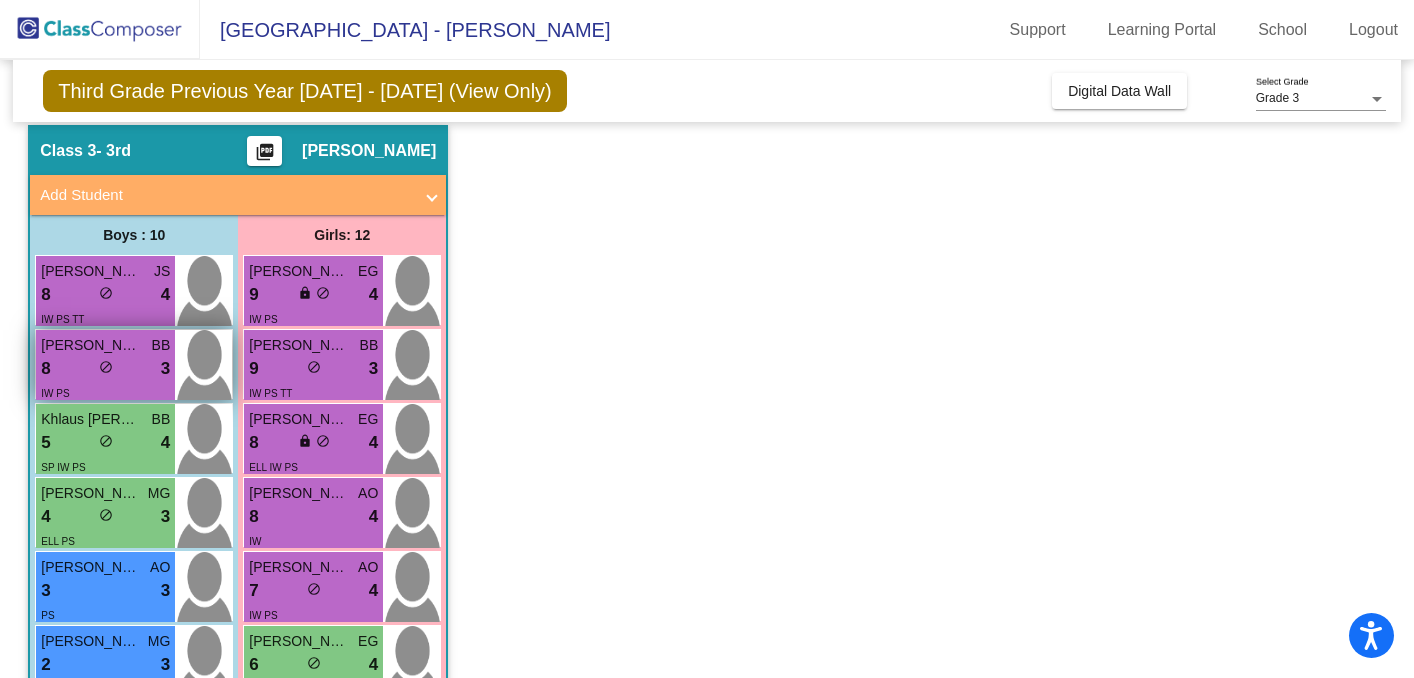 scroll, scrollTop: 562, scrollLeft: 0, axis: vertical 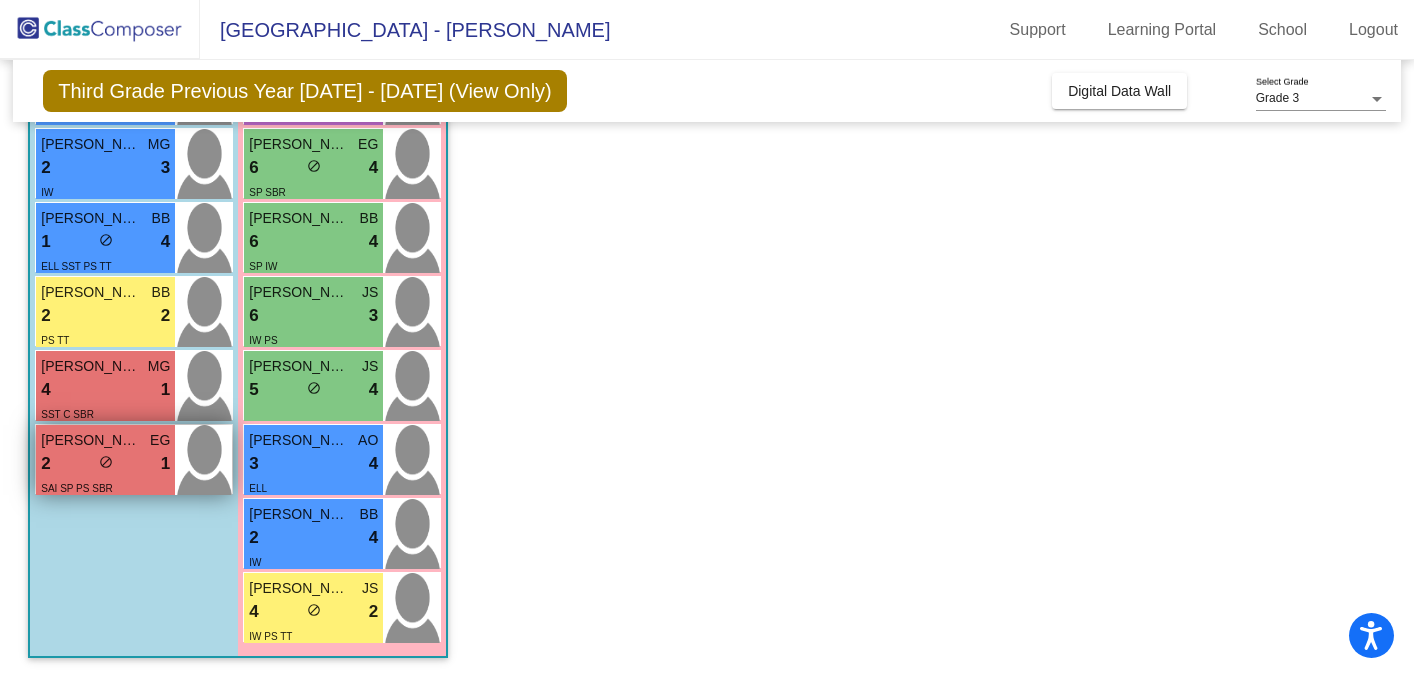 click on "SAI SP PS SBR" at bounding box center [77, 487] 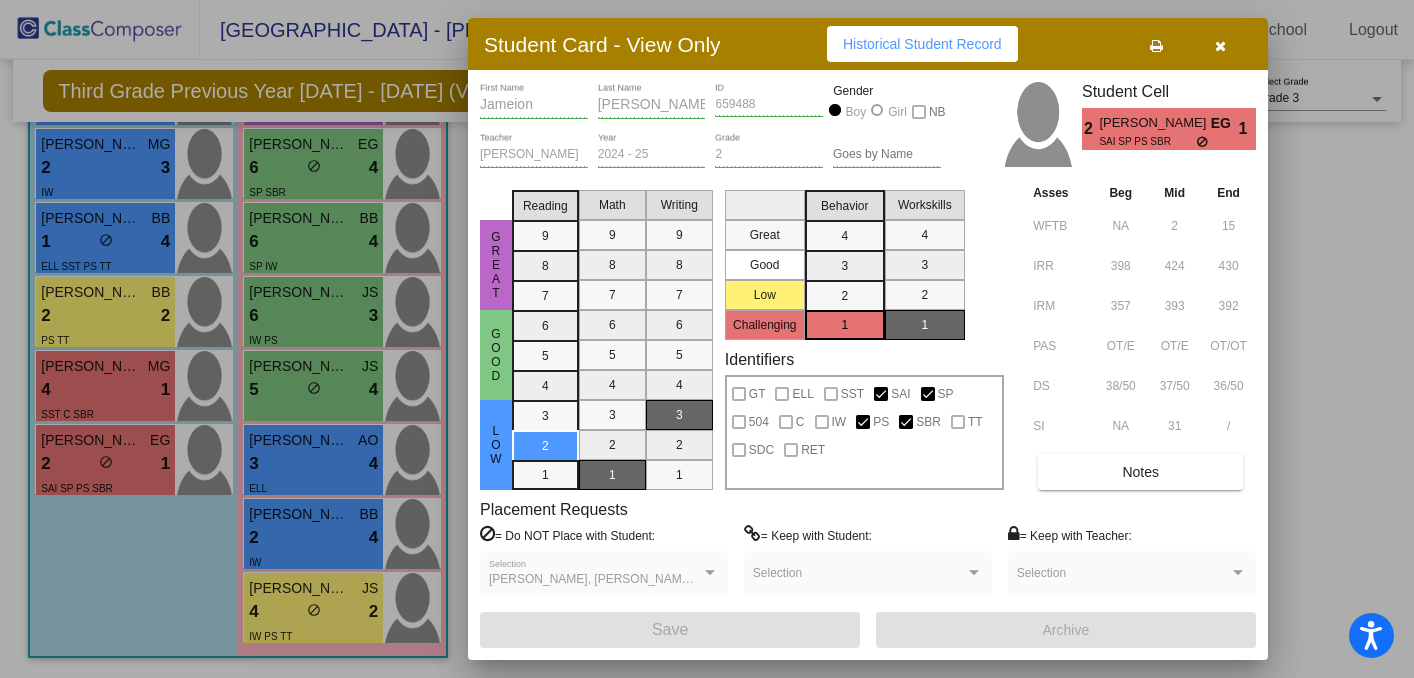 click on "Notes" at bounding box center (1140, 472) 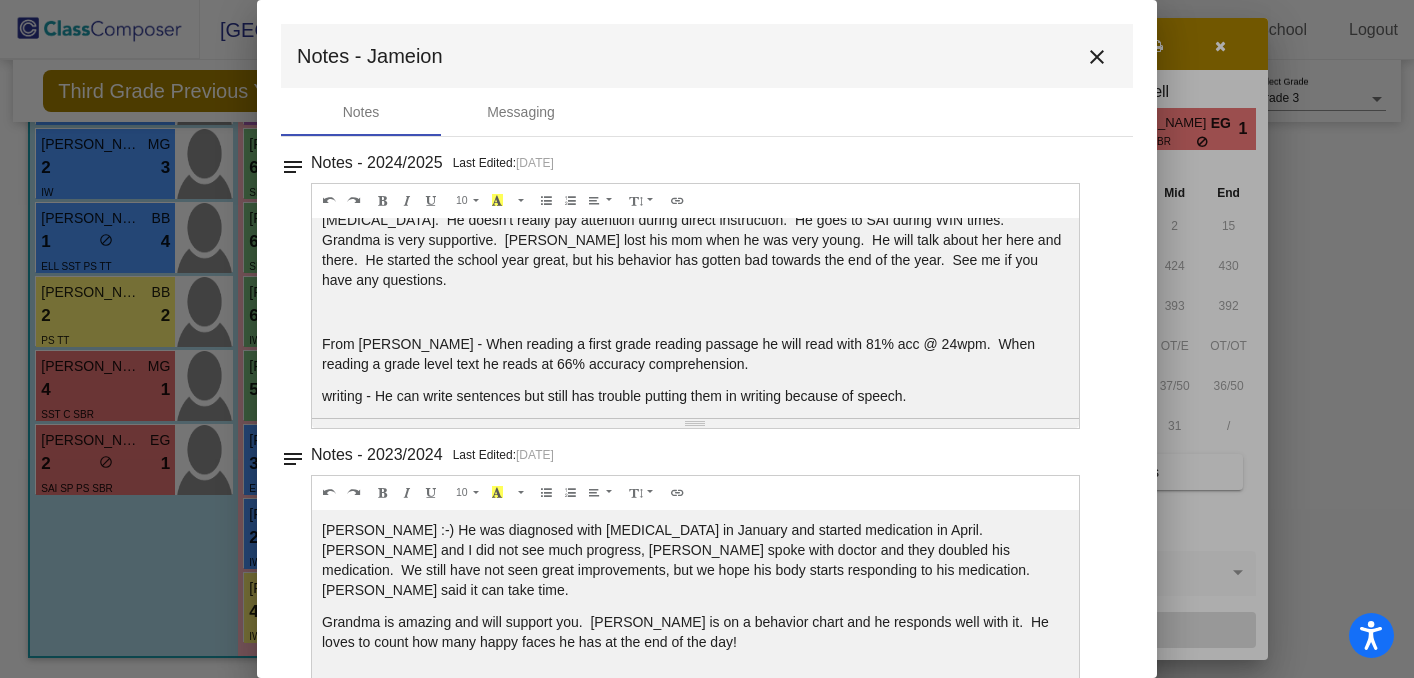 scroll, scrollTop: 71, scrollLeft: 0, axis: vertical 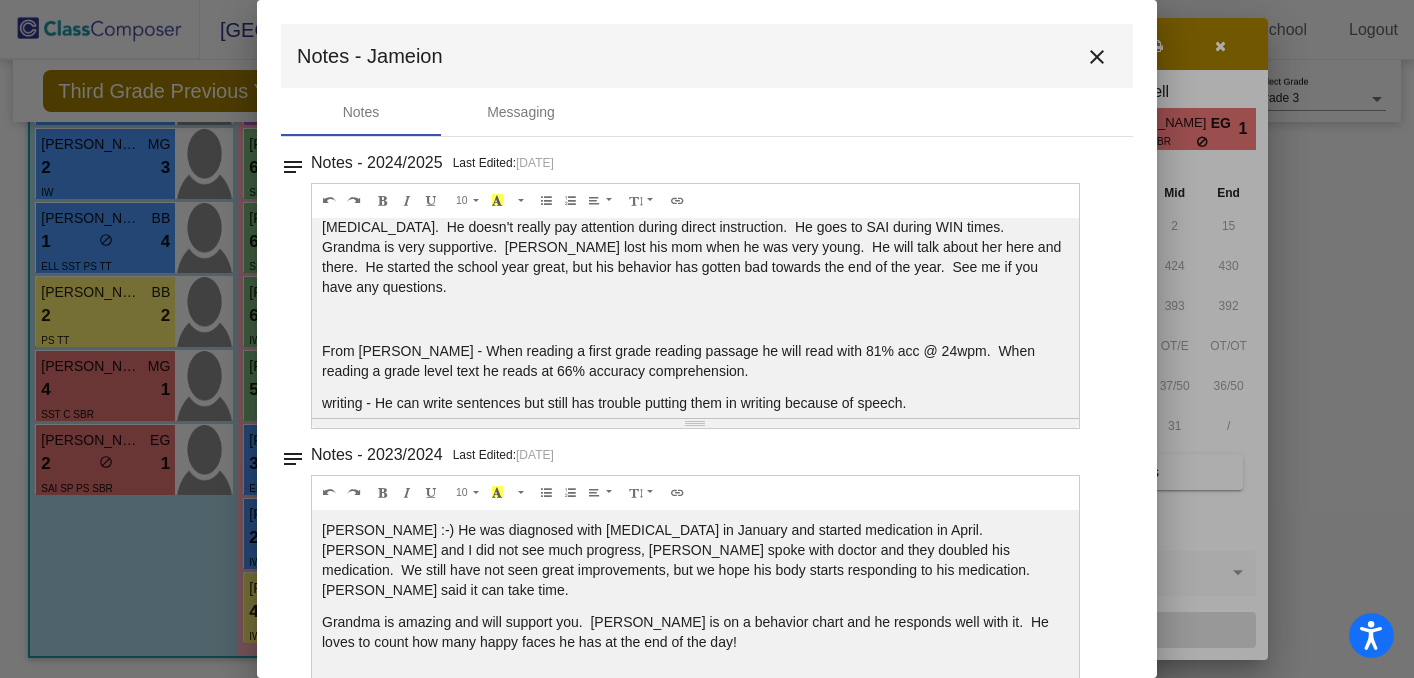click on "close" at bounding box center [1097, 57] 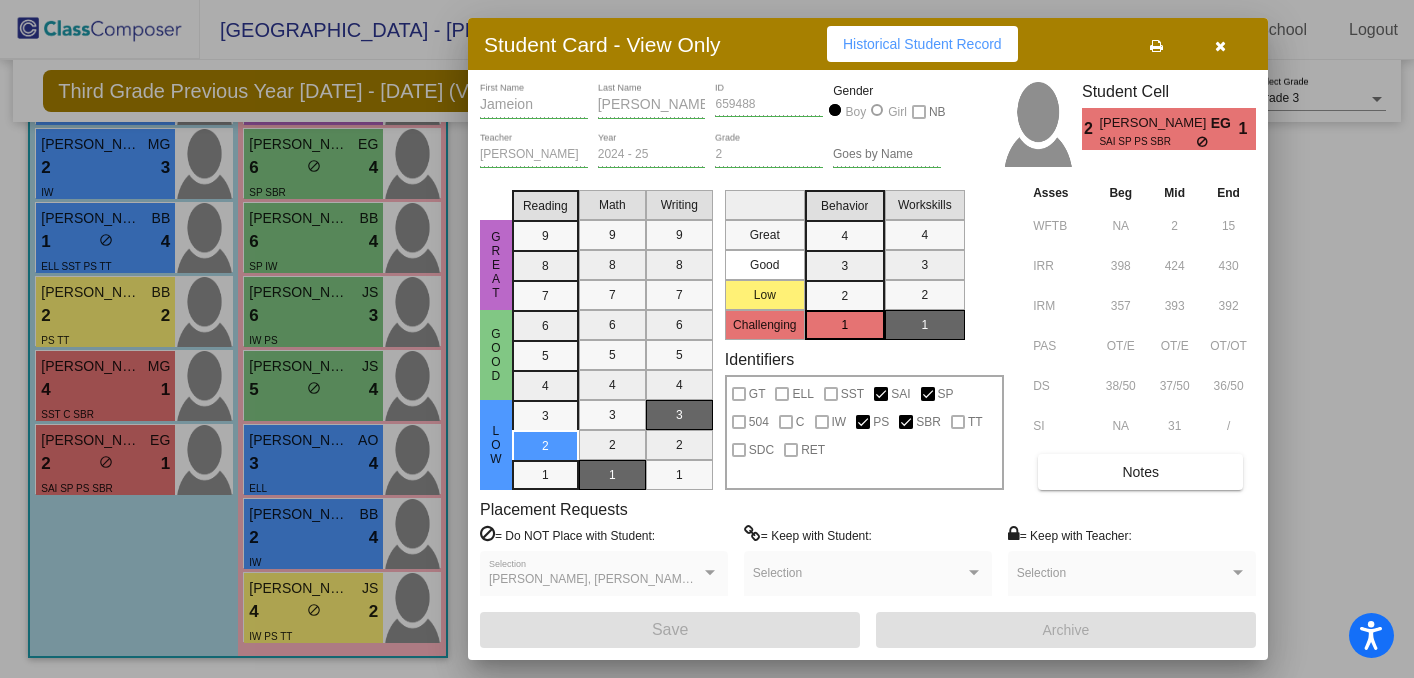 click at bounding box center (1220, 44) 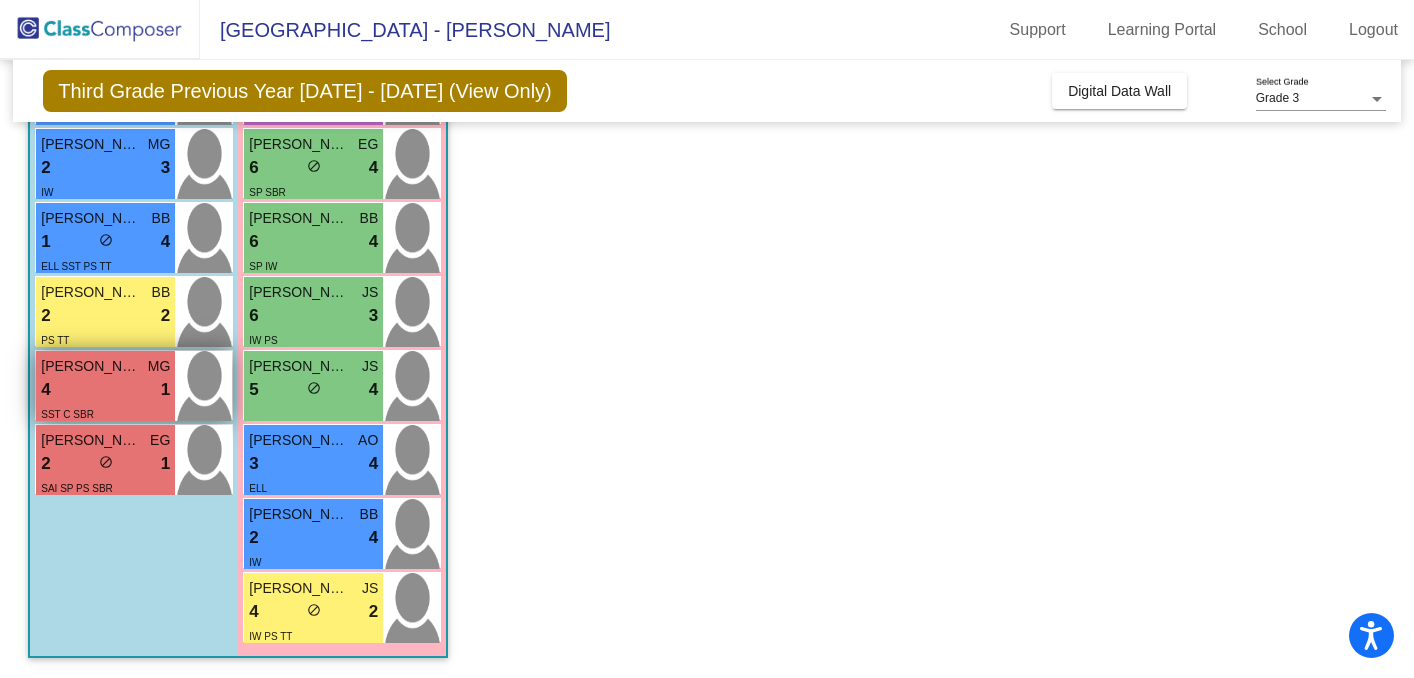click on "4 lock do_not_disturb_alt 1" at bounding box center [105, 390] 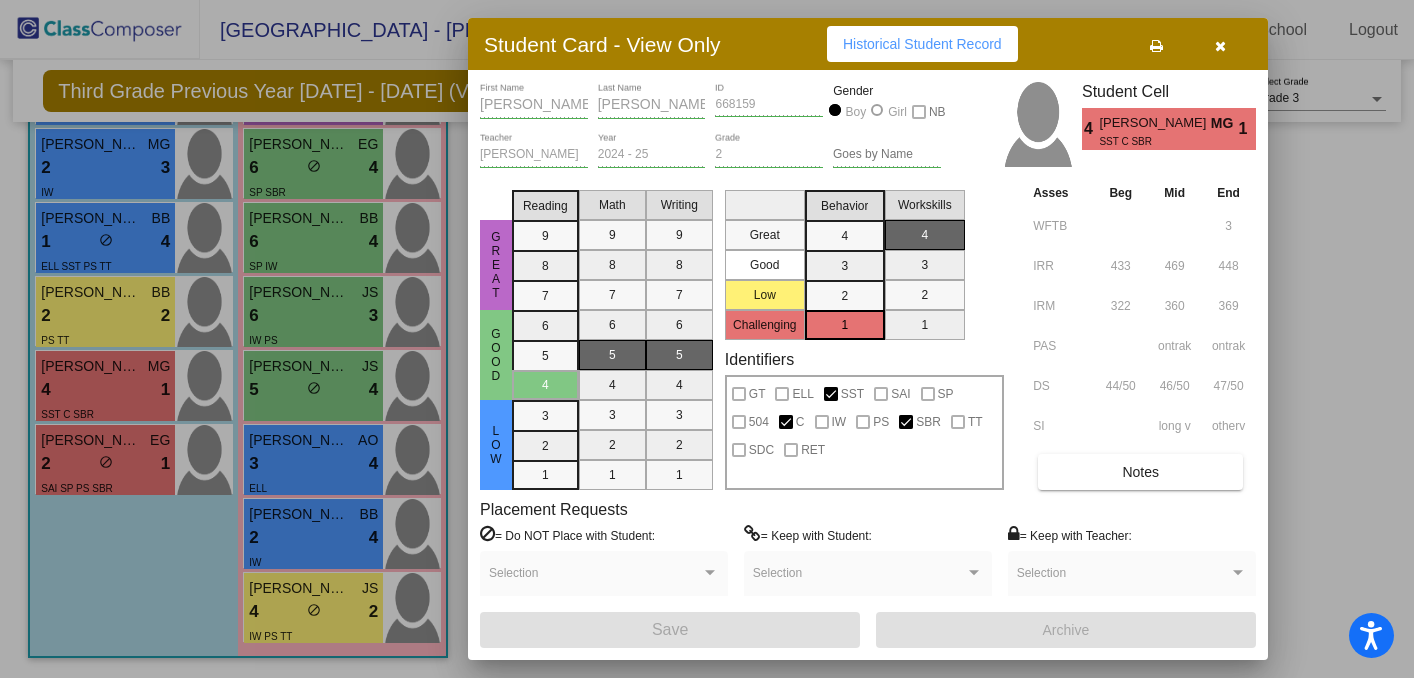 click on "Reading 9 8 7 6 5 4 3 2 1" at bounding box center (545, 336) 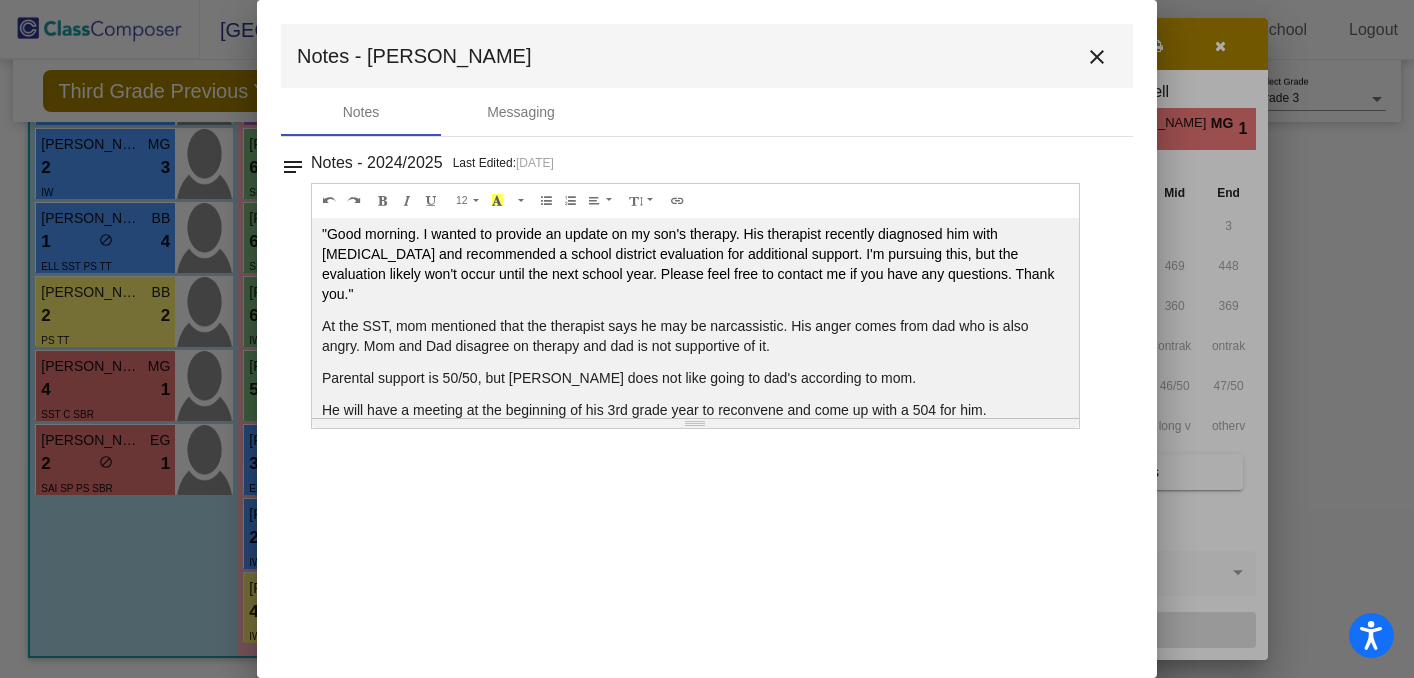 scroll, scrollTop: 60, scrollLeft: 0, axis: vertical 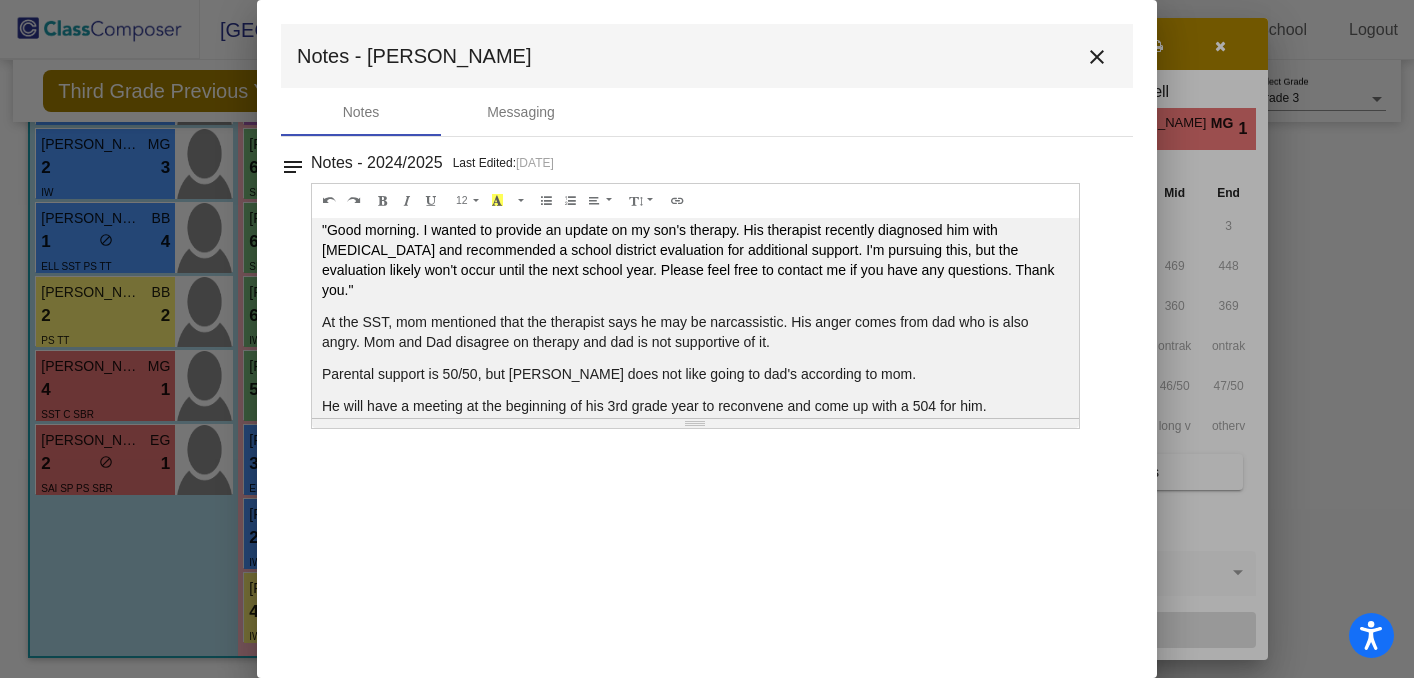 click on "Arlo is extremely bright, but he is also EXTREMELY chatty. He is also argumentative. Mom is supportive and sent the note copied below. "Good morning. I wanted to provide an update on my son's therapy. His therapist recently diagnosed him with ADHD and recommended a school district evaluation for additional support. I'm pursuing this, but the evaluation likely won't occur until the next school year. Please feel free to contact me if you have any questions. Thank you." At the SST, mom mentioned that the therapist says he may be narcassistic. His anger comes from dad who is also angry. Mom and Dad disagree on therapy and dad is not supportive of it. Parental support is 50/50, but Arlo does not like going to dad's according to mom. He will have a meeting at the beginning of his 3rd grade year to reconvene and come up with a 504 for him." at bounding box center [695, 318] 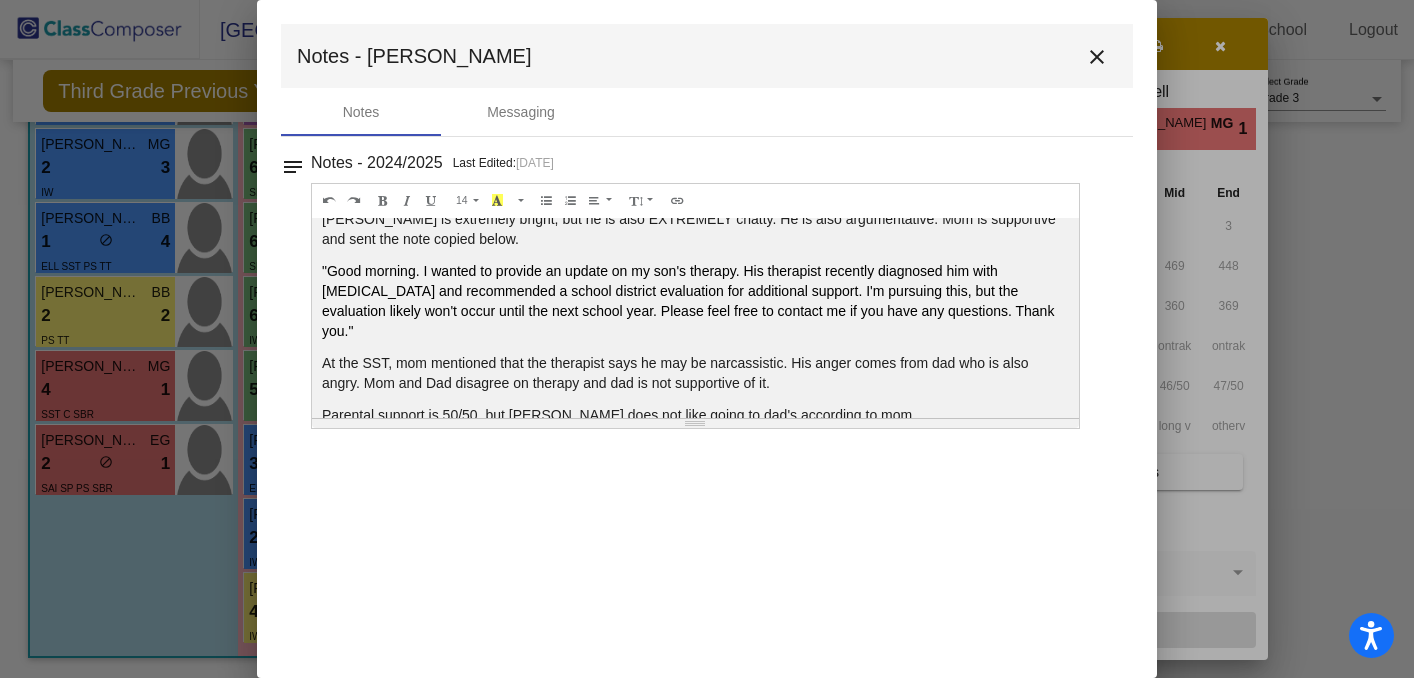 scroll, scrollTop: 0, scrollLeft: 0, axis: both 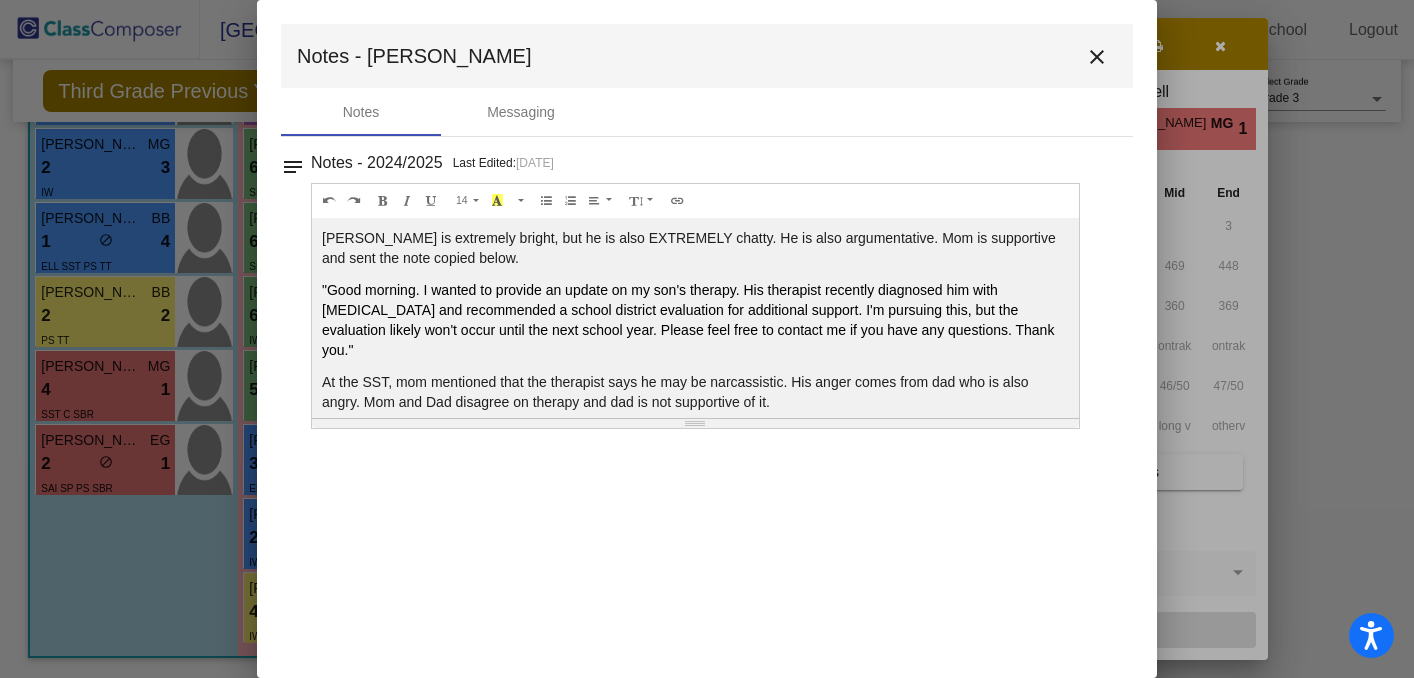 click on "close" at bounding box center [1097, 57] 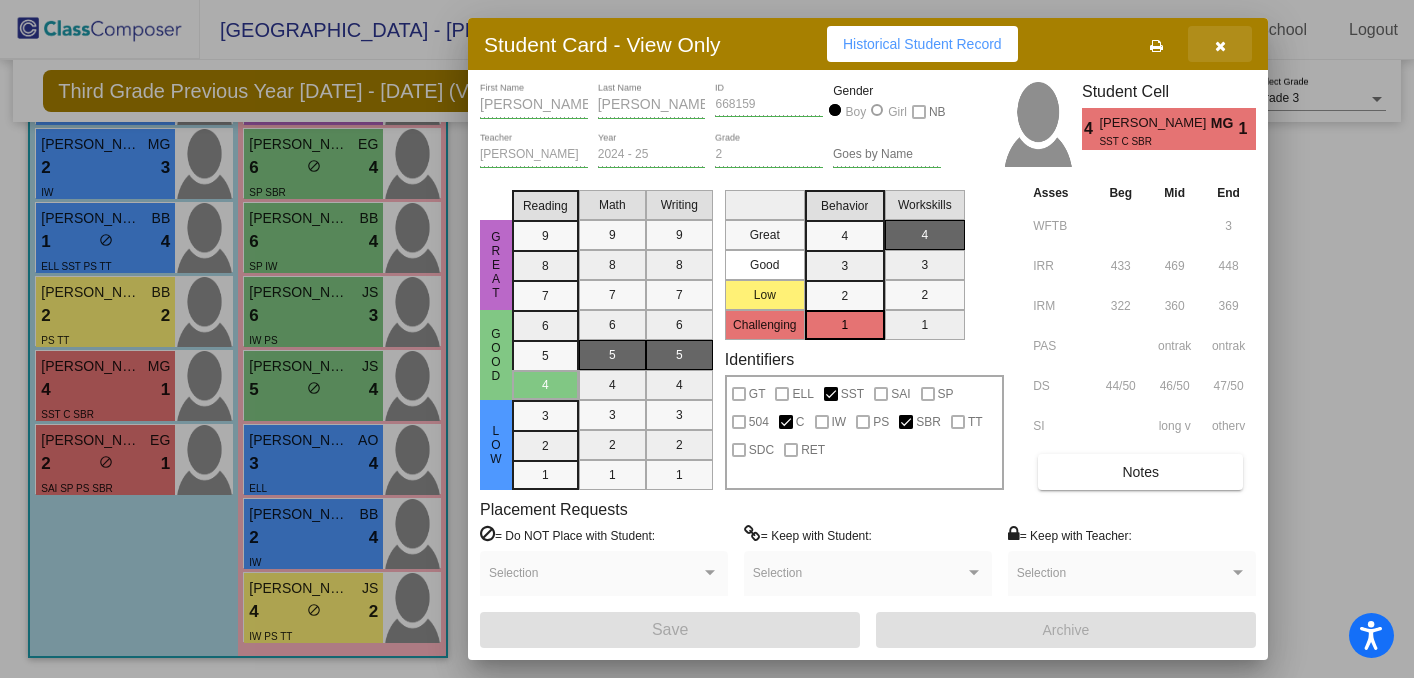 click at bounding box center (1220, 46) 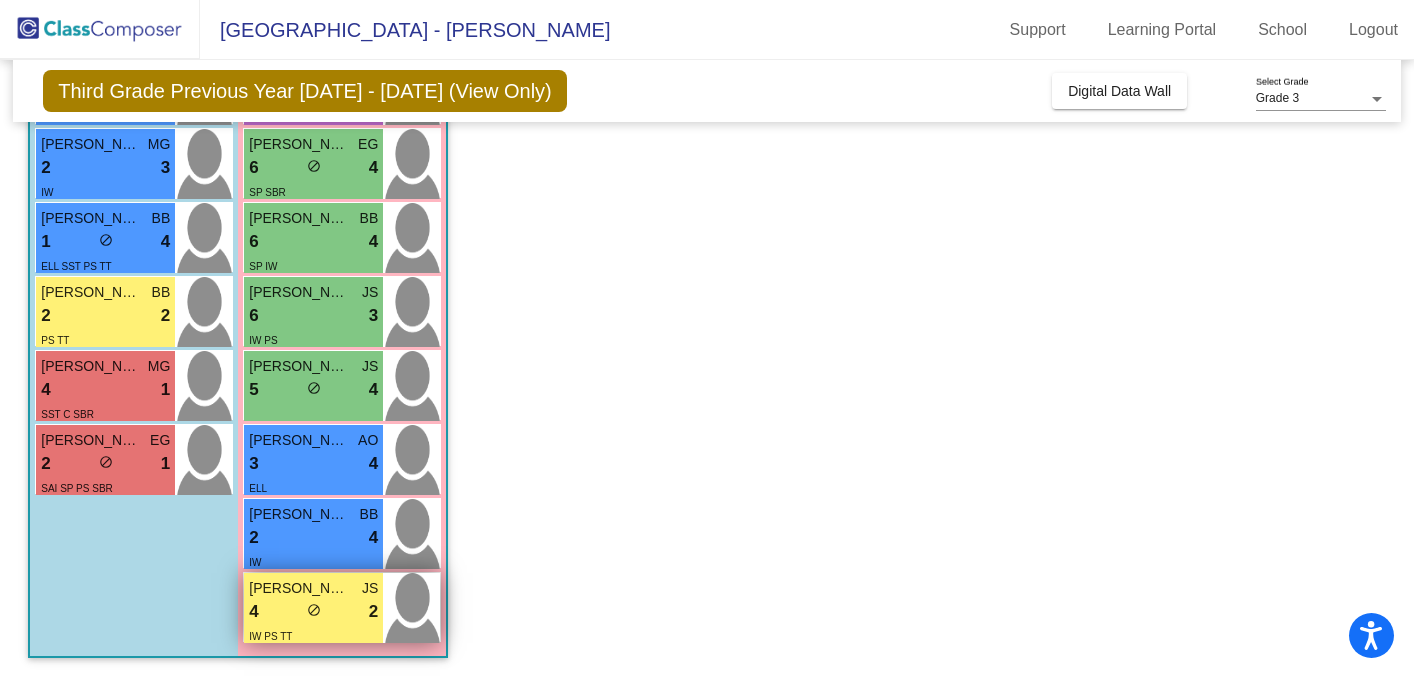 click on "4 lock do_not_disturb_alt 2" at bounding box center [313, 612] 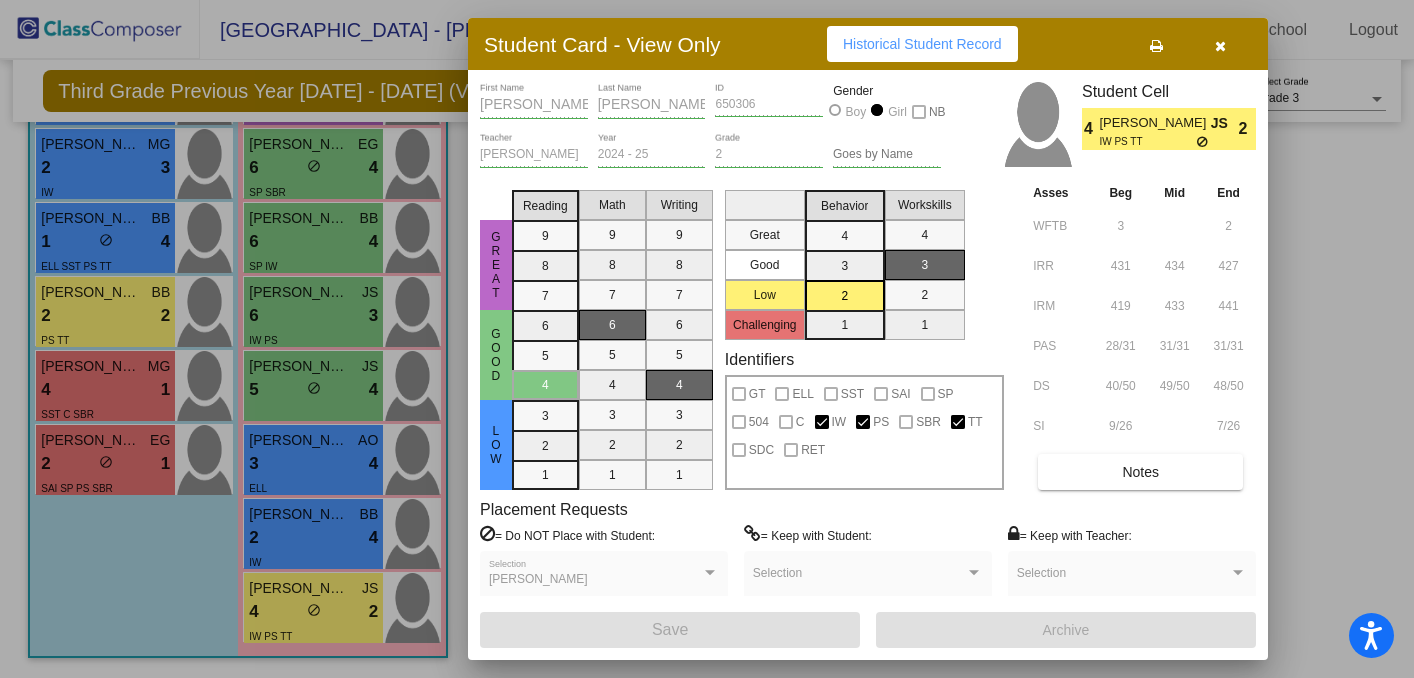 click on "Notes" at bounding box center [1140, 472] 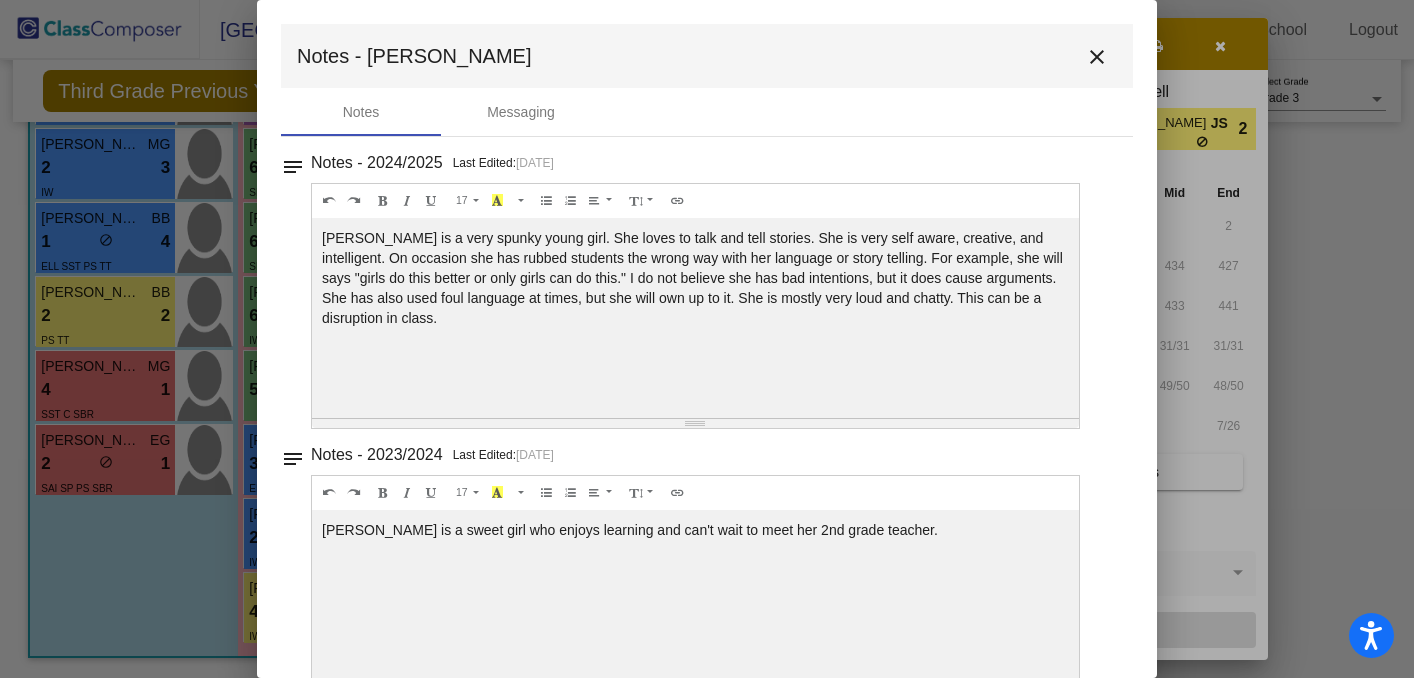 click on "Nicole is a sweet girl who enjoys learning and can't wait to meet her 2nd grade teacher." at bounding box center (695, 318) 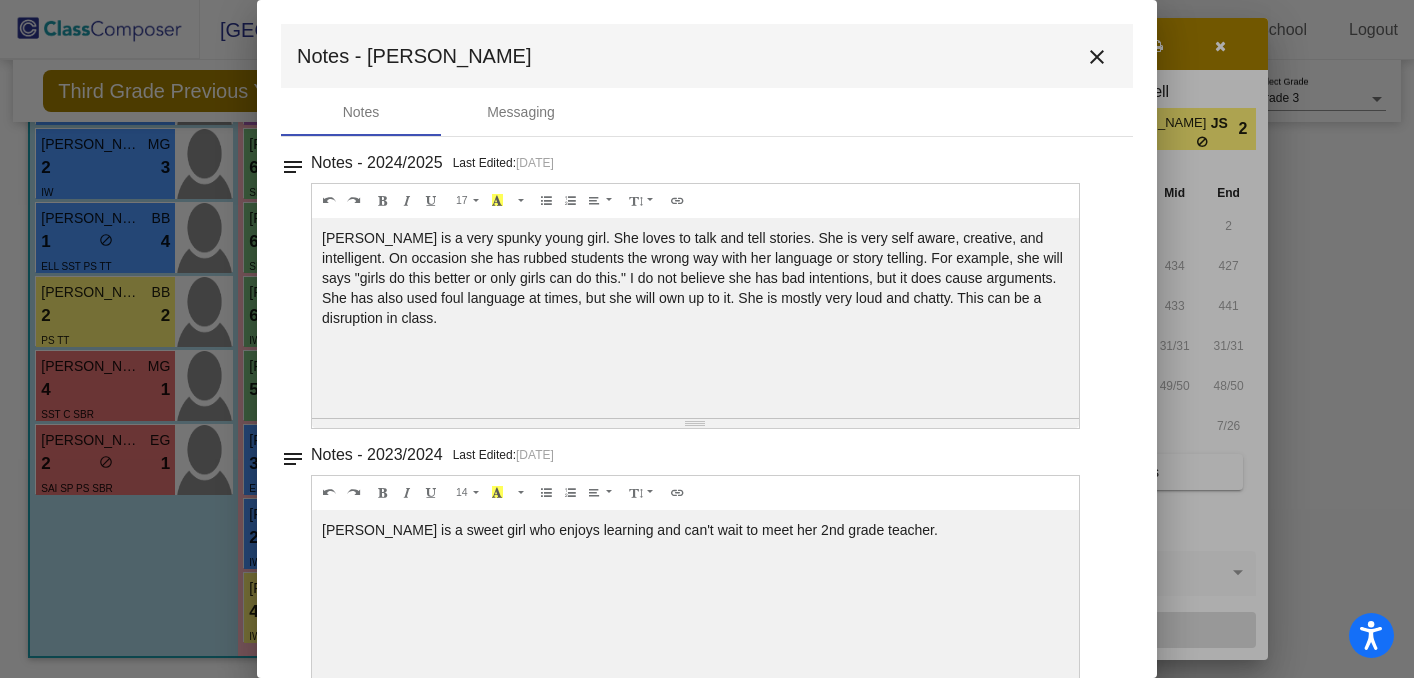 click on "close" at bounding box center [1097, 57] 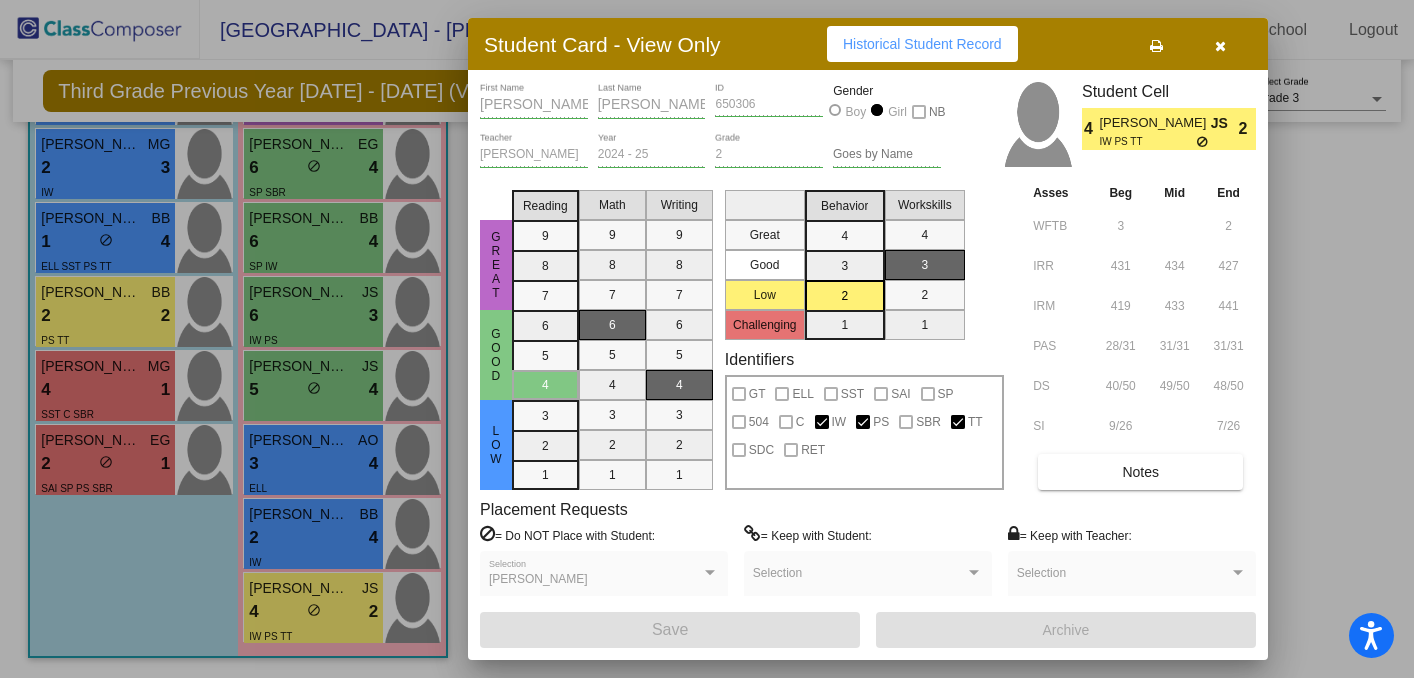 click at bounding box center [1220, 46] 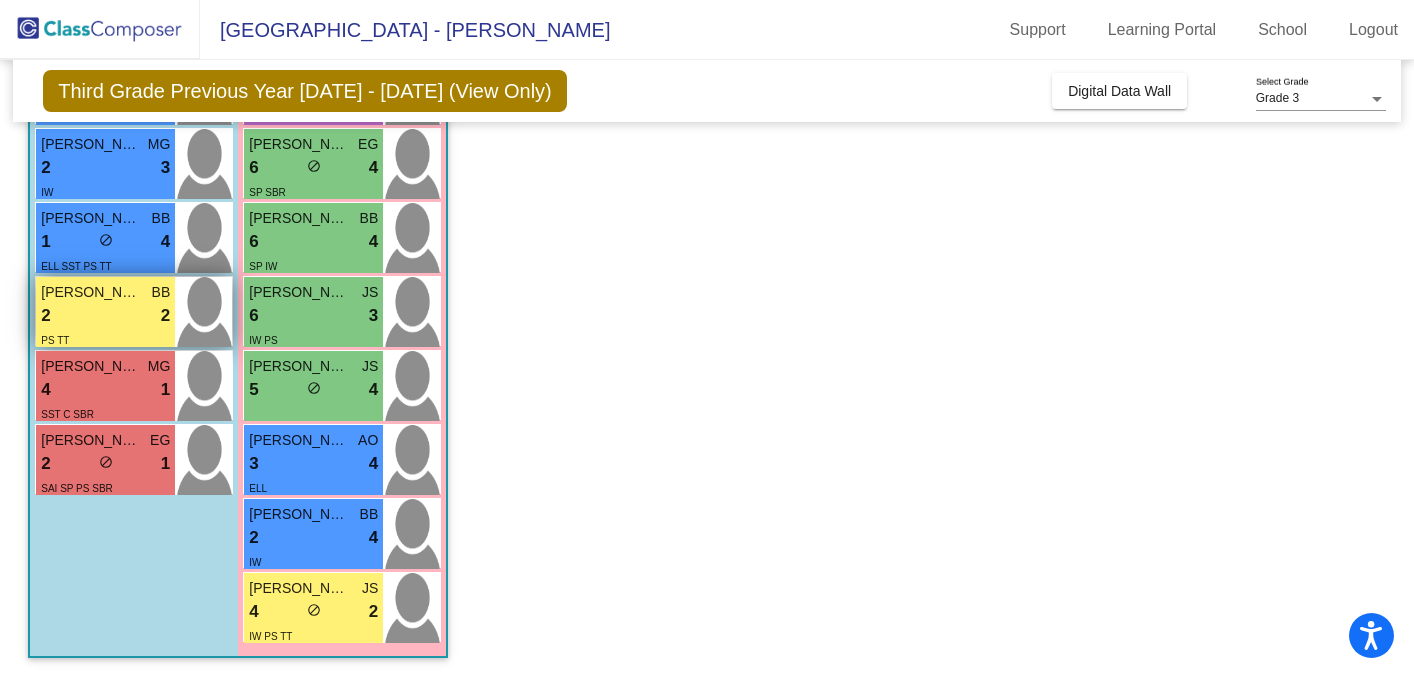 click on "Ta'Riq Smith" at bounding box center (91, 292) 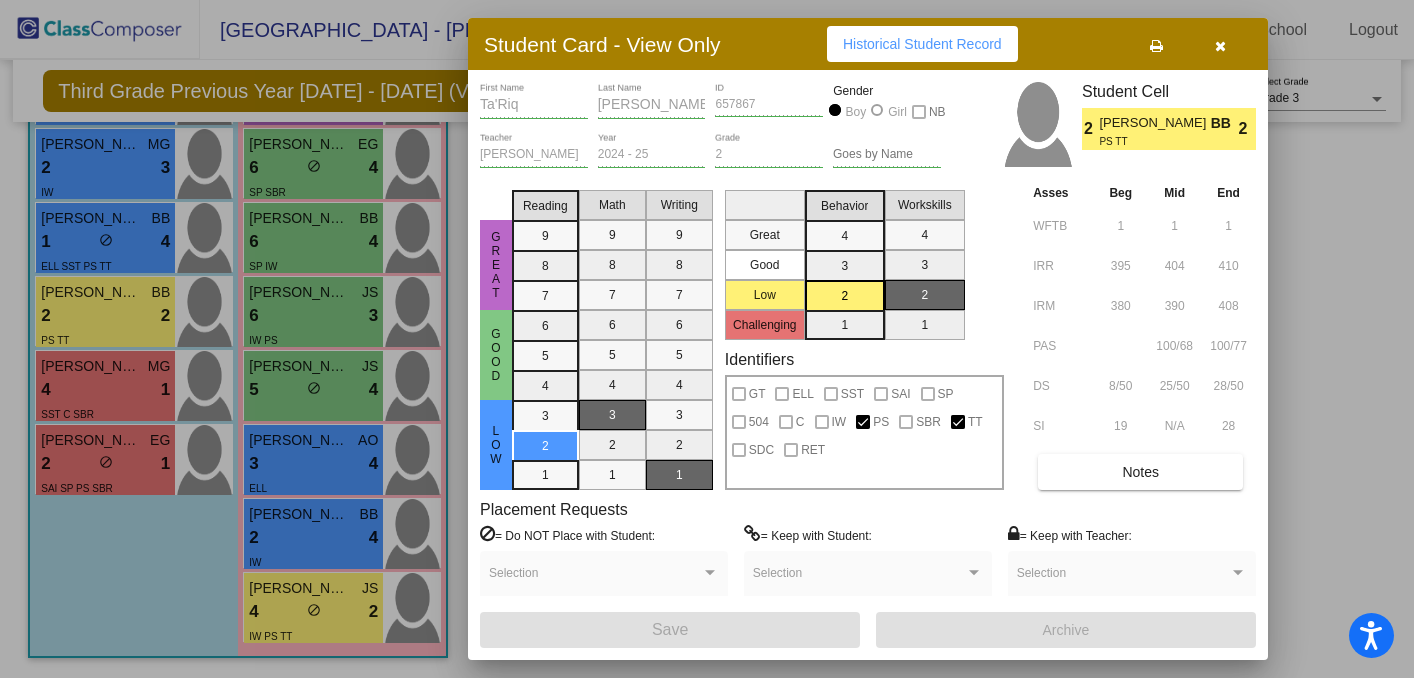 click on "Notes" at bounding box center (1140, 472) 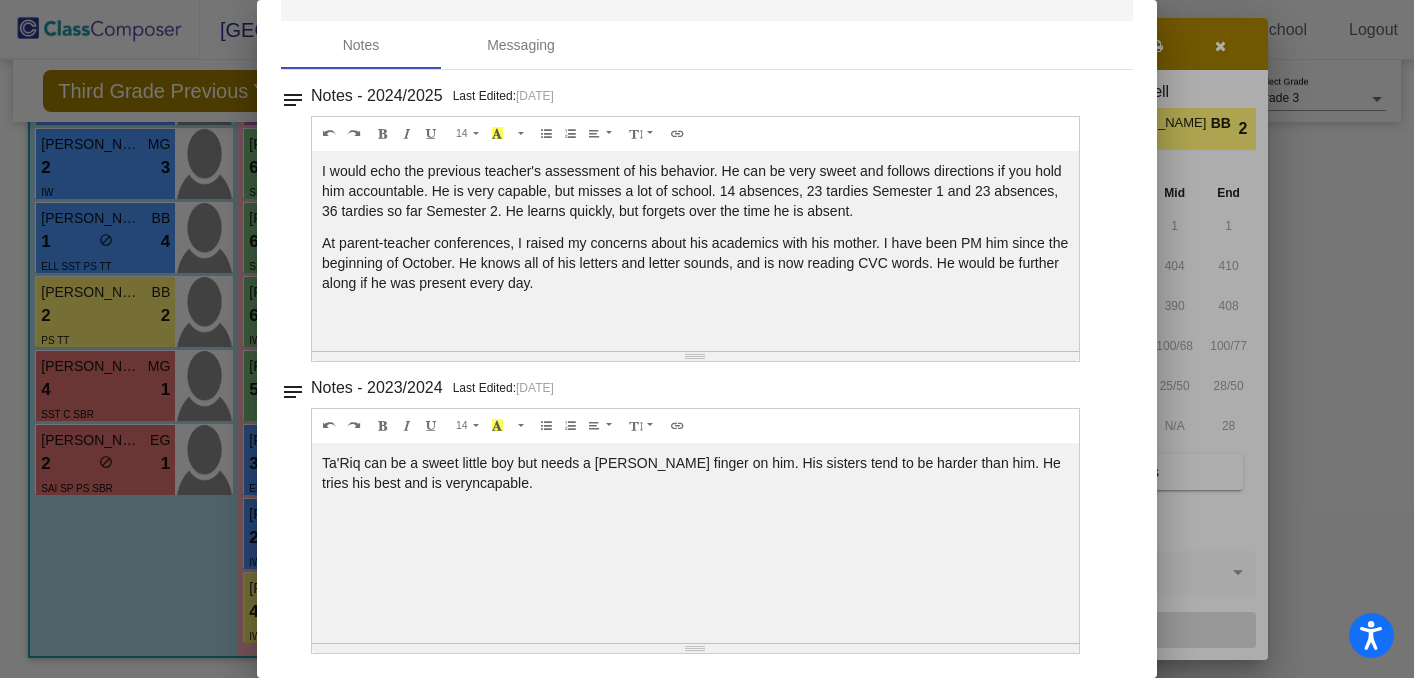 scroll, scrollTop: 0, scrollLeft: 0, axis: both 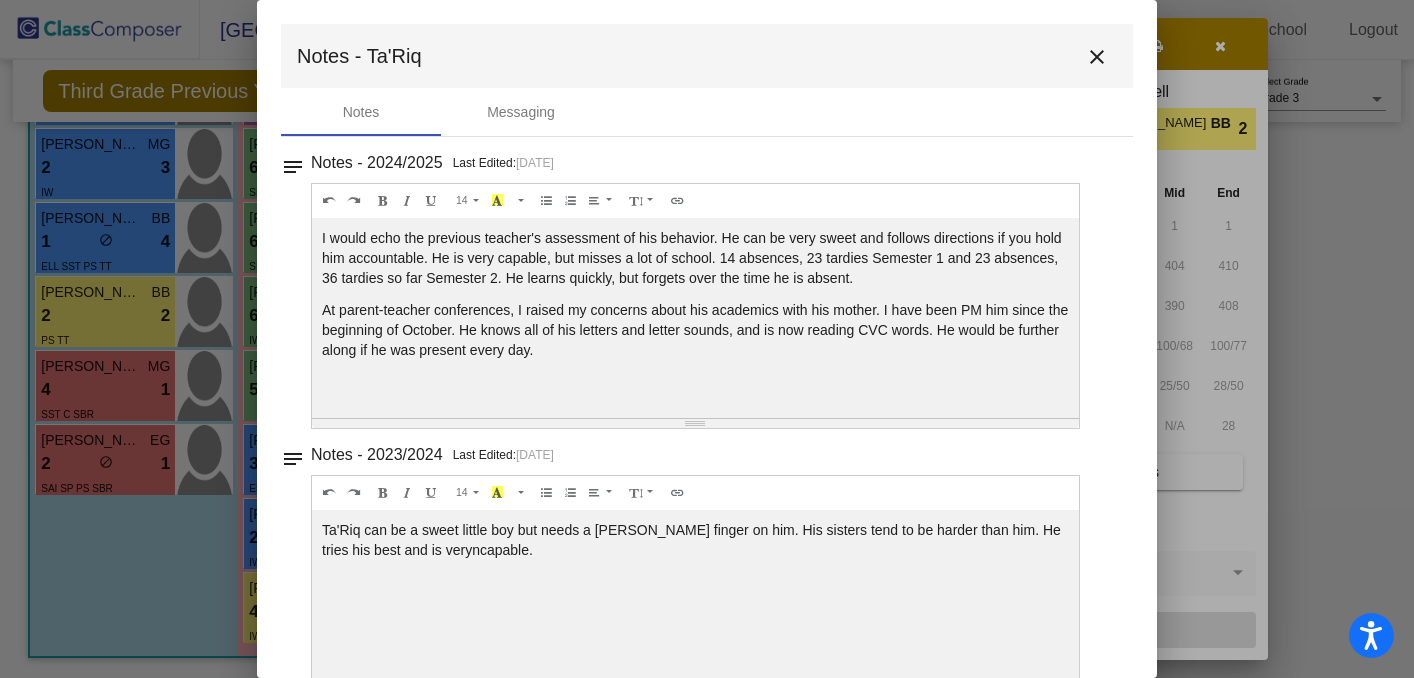 click on "close" at bounding box center [1097, 57] 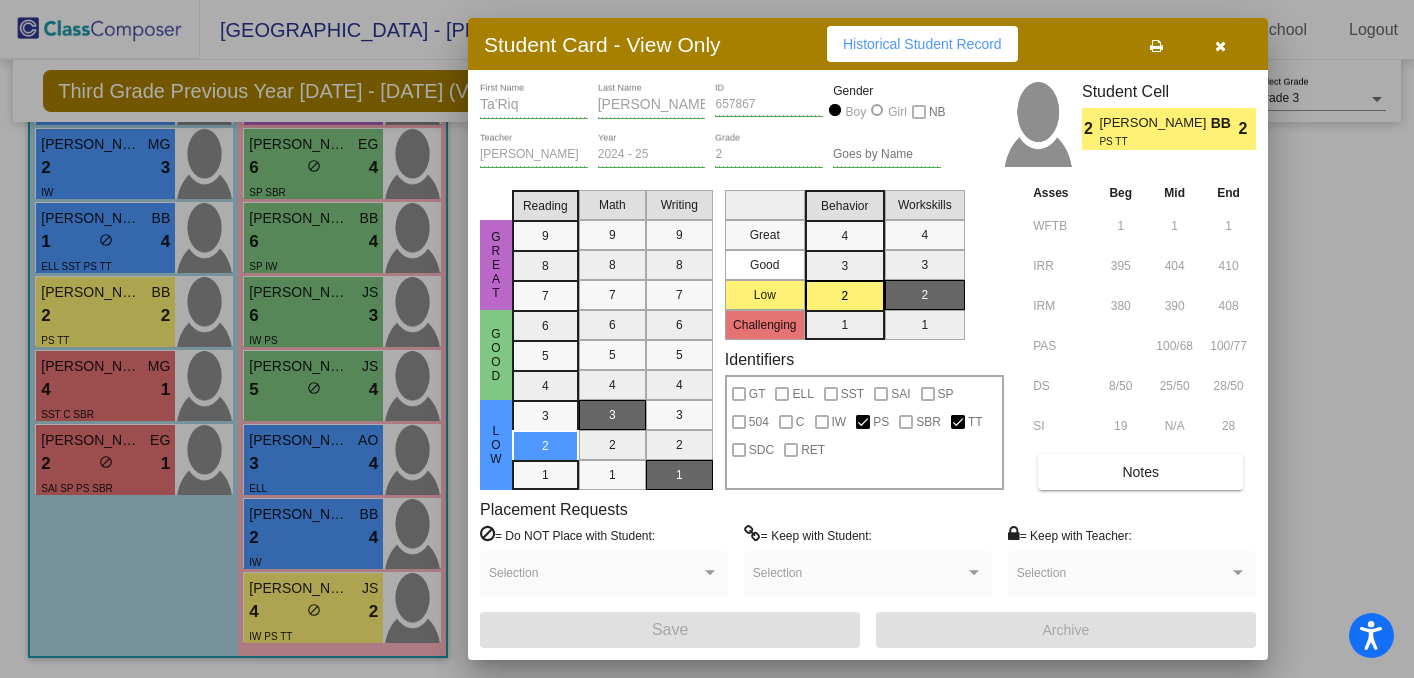 click at bounding box center [1220, 46] 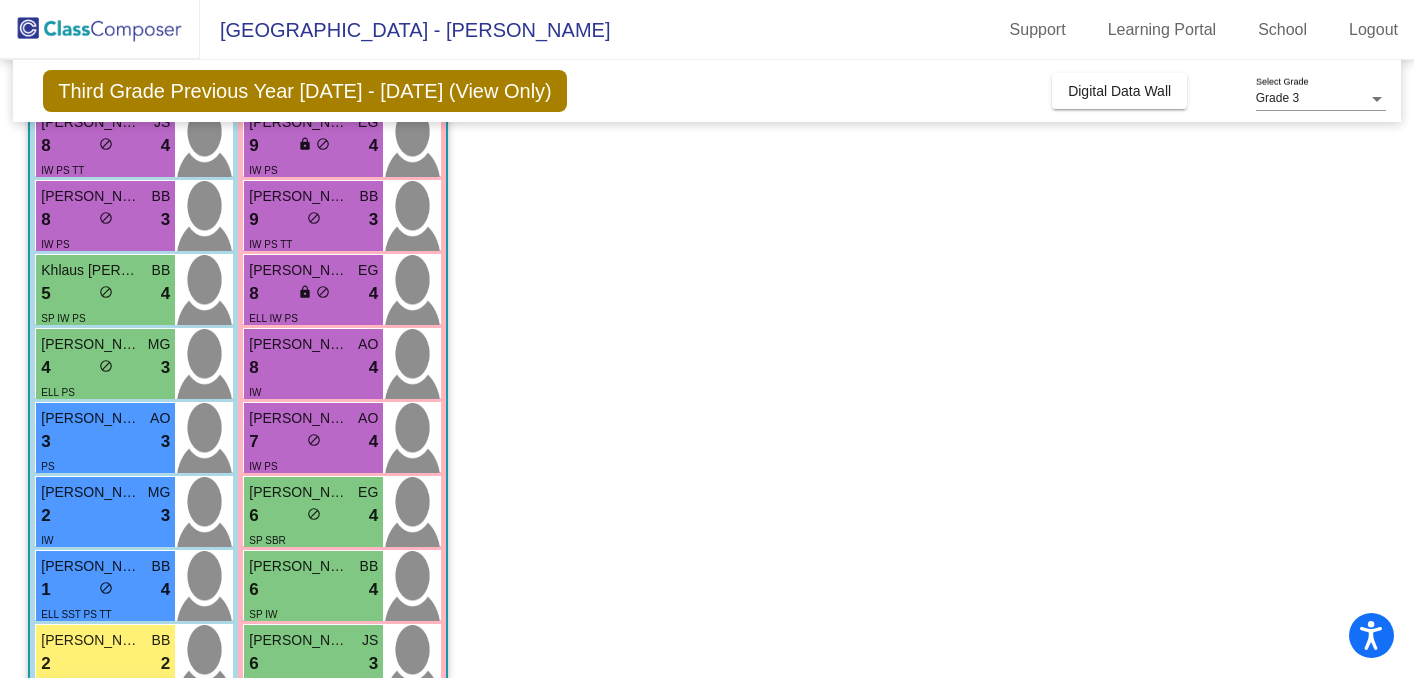 scroll, scrollTop: 0, scrollLeft: 0, axis: both 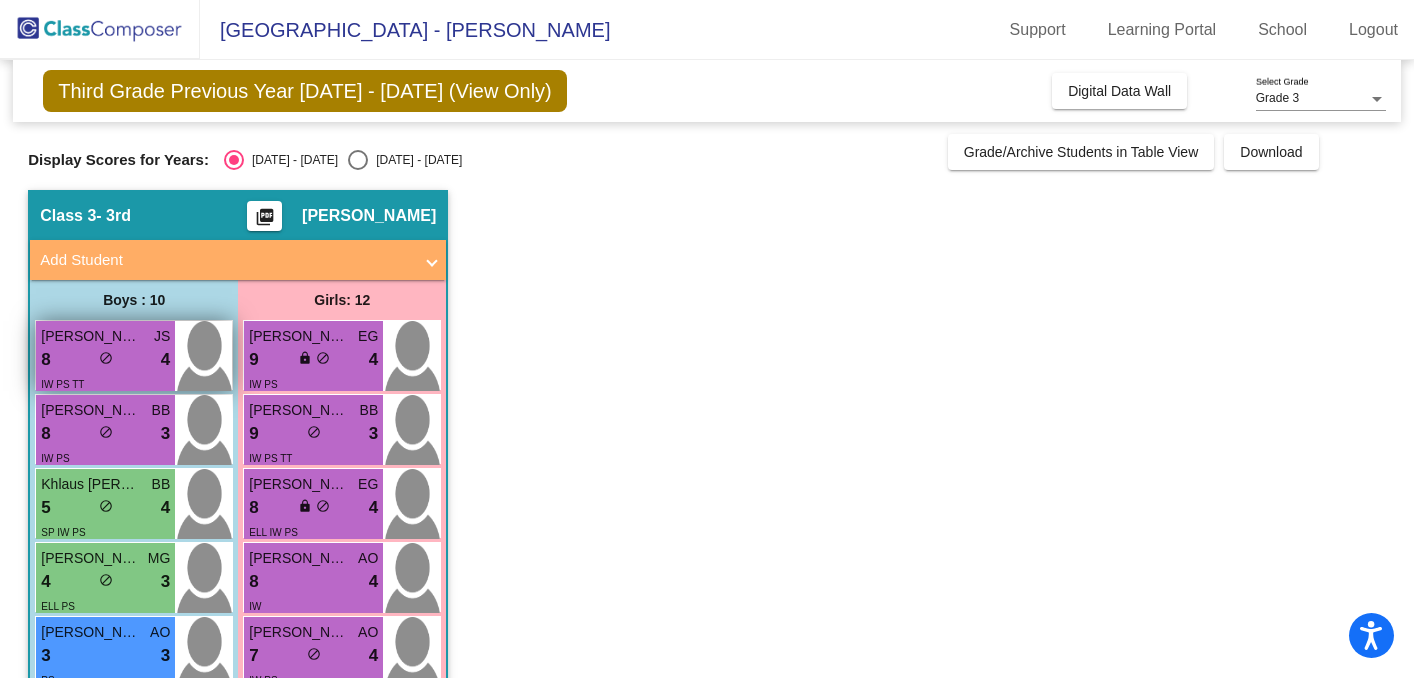 click on "8 lock do_not_disturb_alt 4" at bounding box center [105, 360] 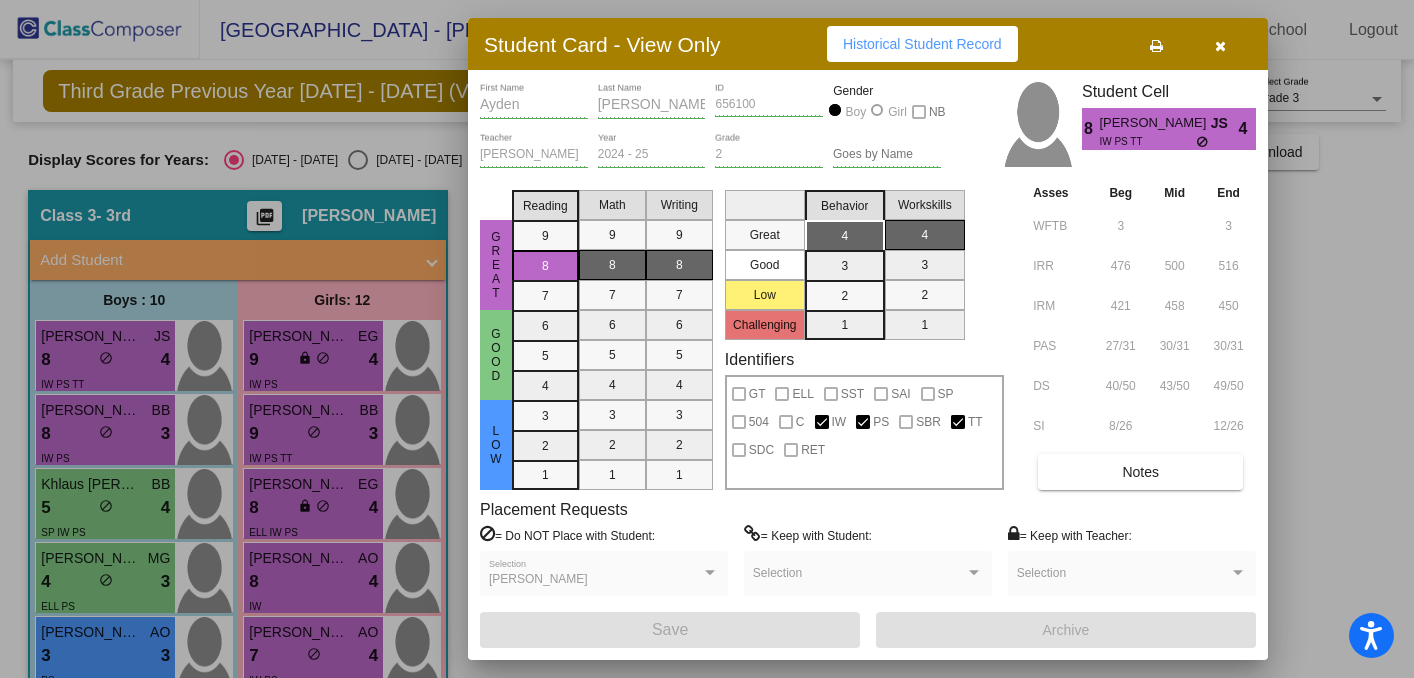 click on "Notes" at bounding box center [1140, 472] 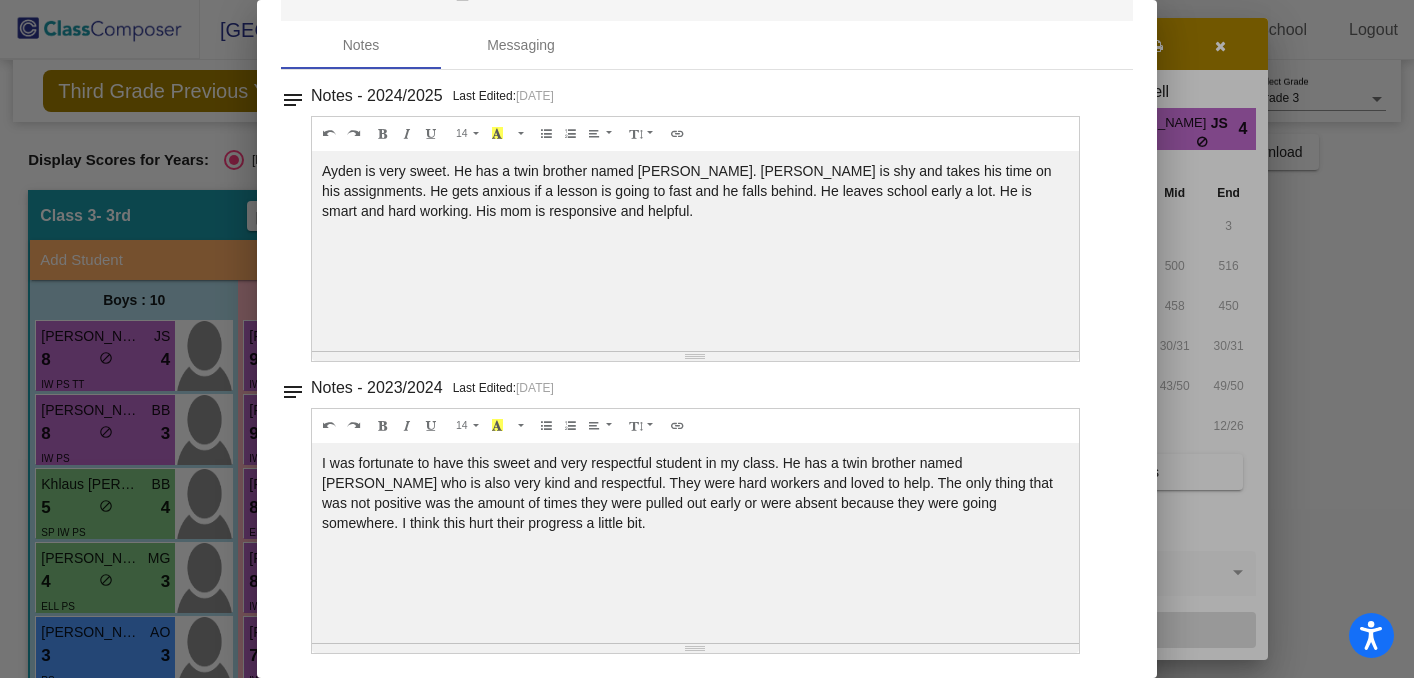 scroll, scrollTop: 0, scrollLeft: 0, axis: both 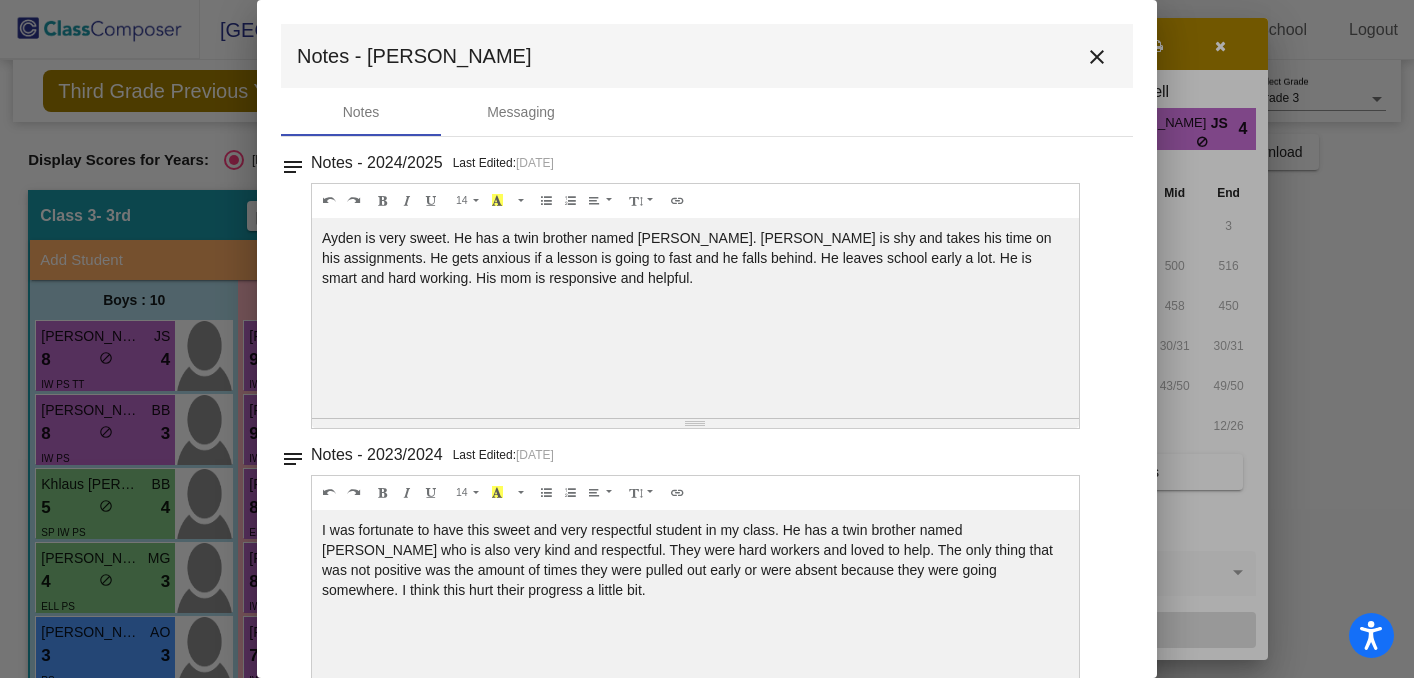 click on "close" at bounding box center (1097, 57) 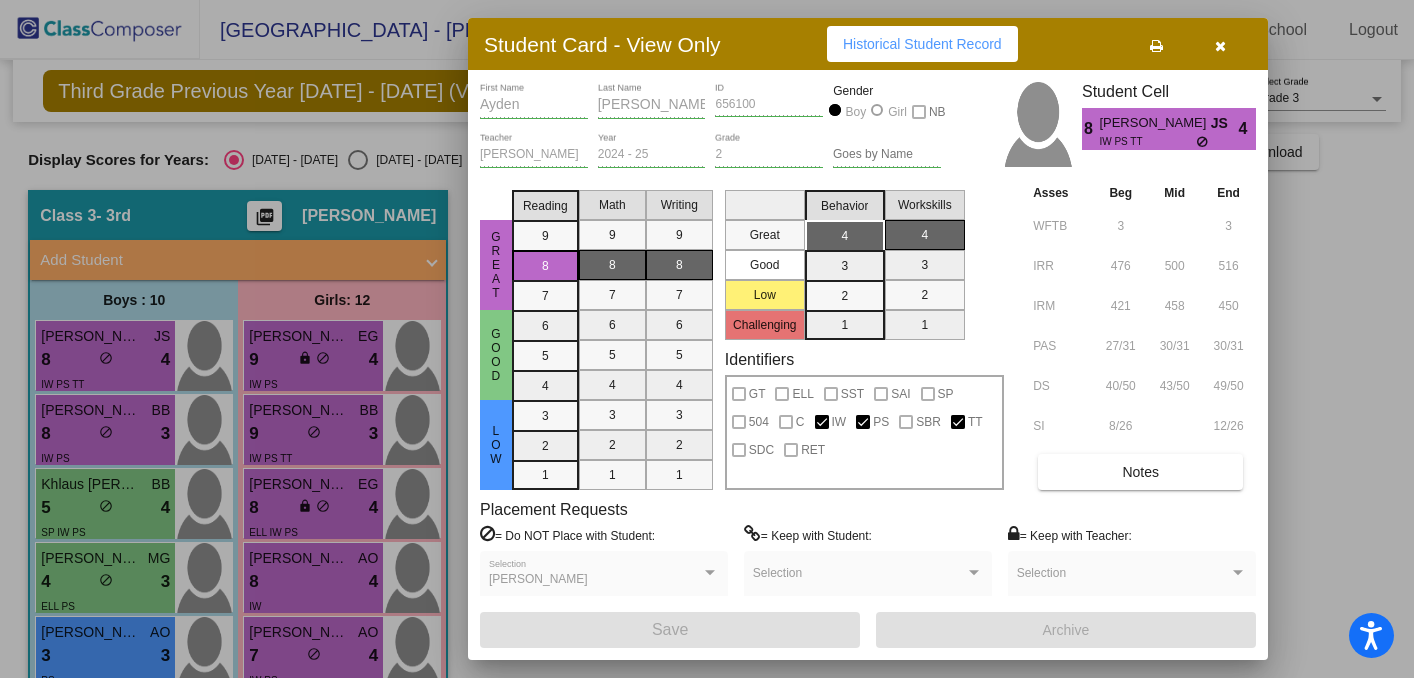 click at bounding box center [707, 339] 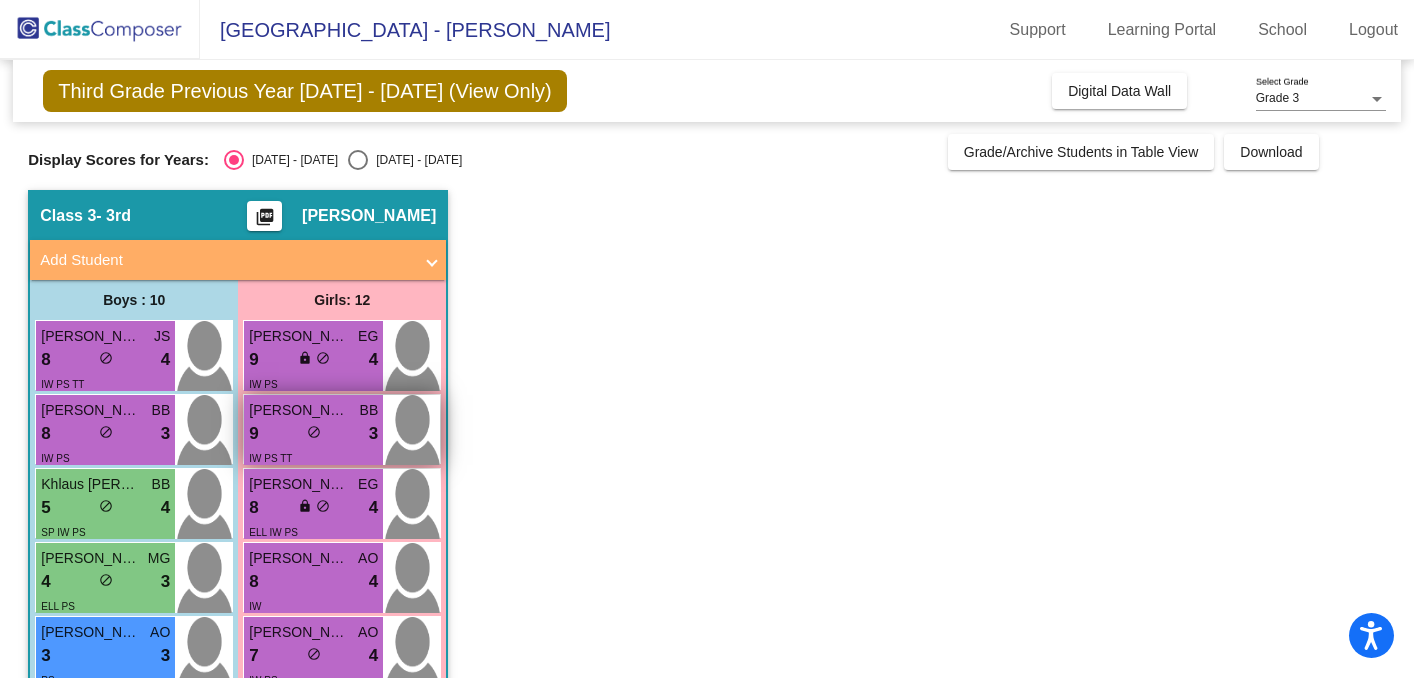 click on "IW PS TT" at bounding box center [313, 457] 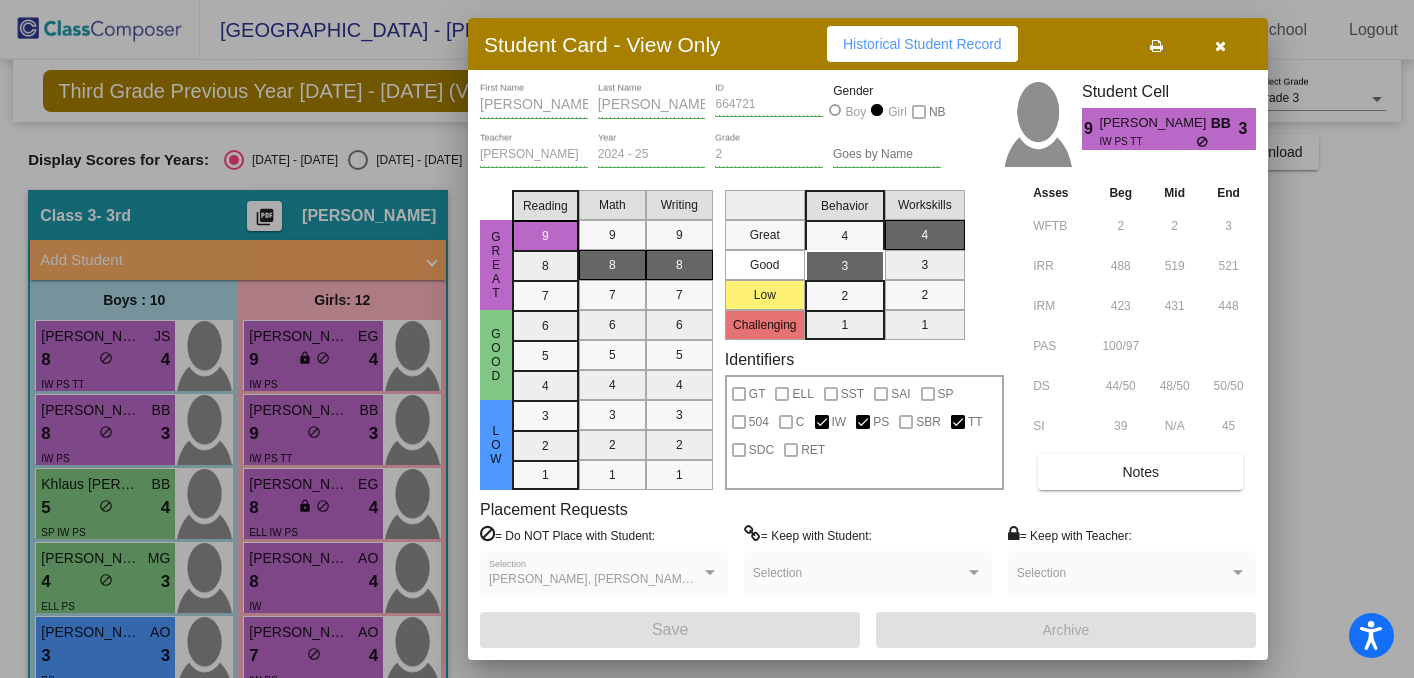 click on "Notes" at bounding box center [1140, 472] 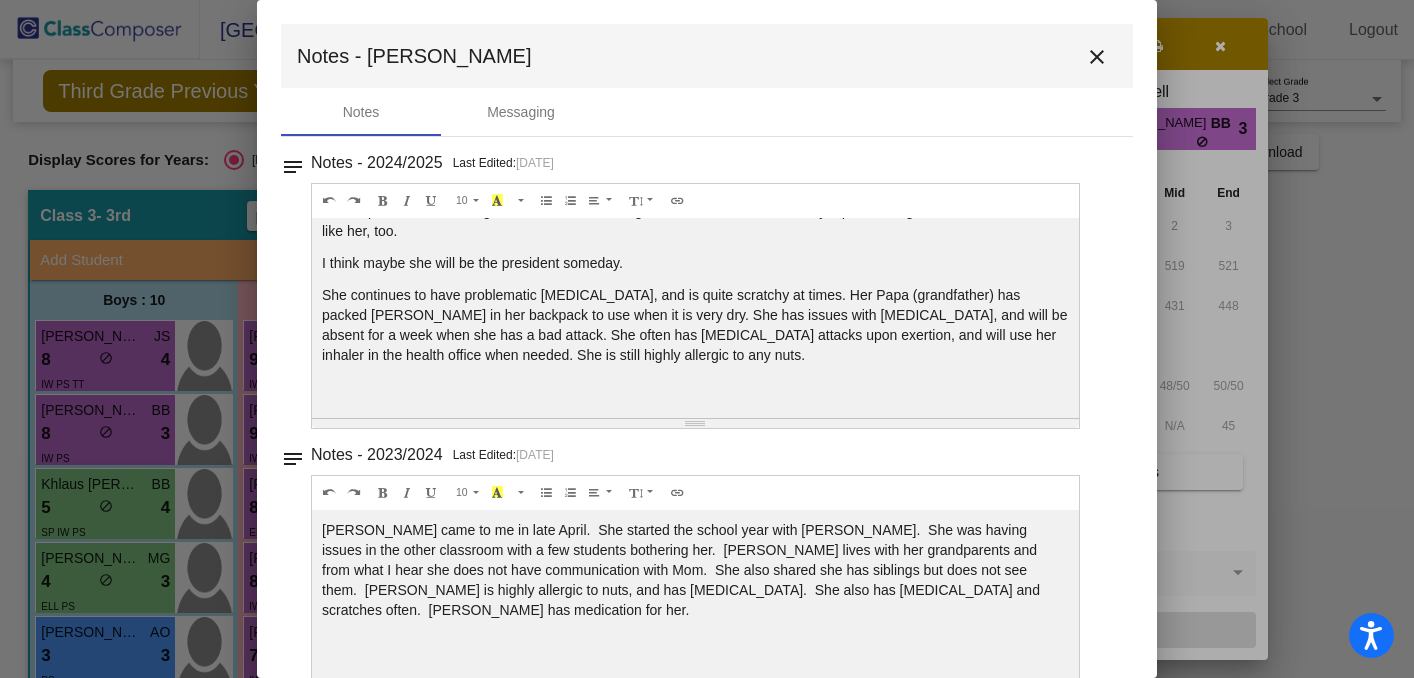 scroll, scrollTop: 68, scrollLeft: 0, axis: vertical 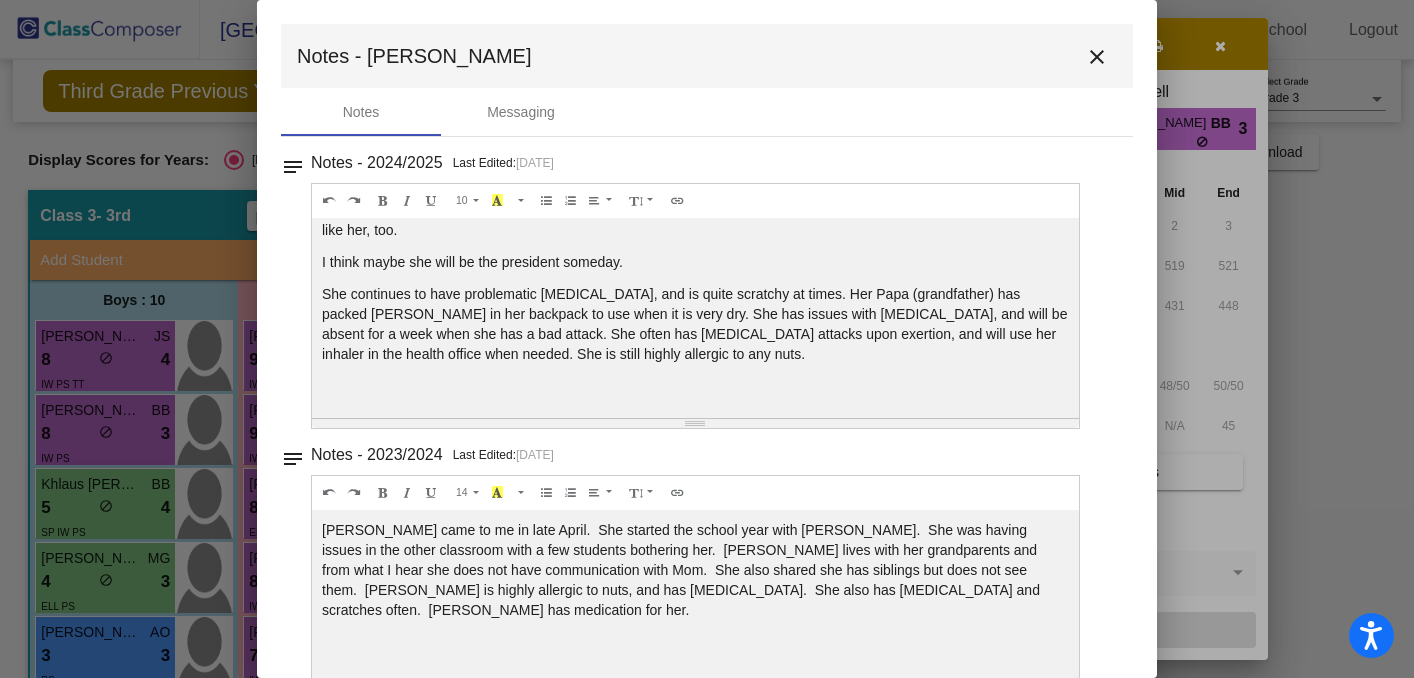 click on "close" at bounding box center [1097, 57] 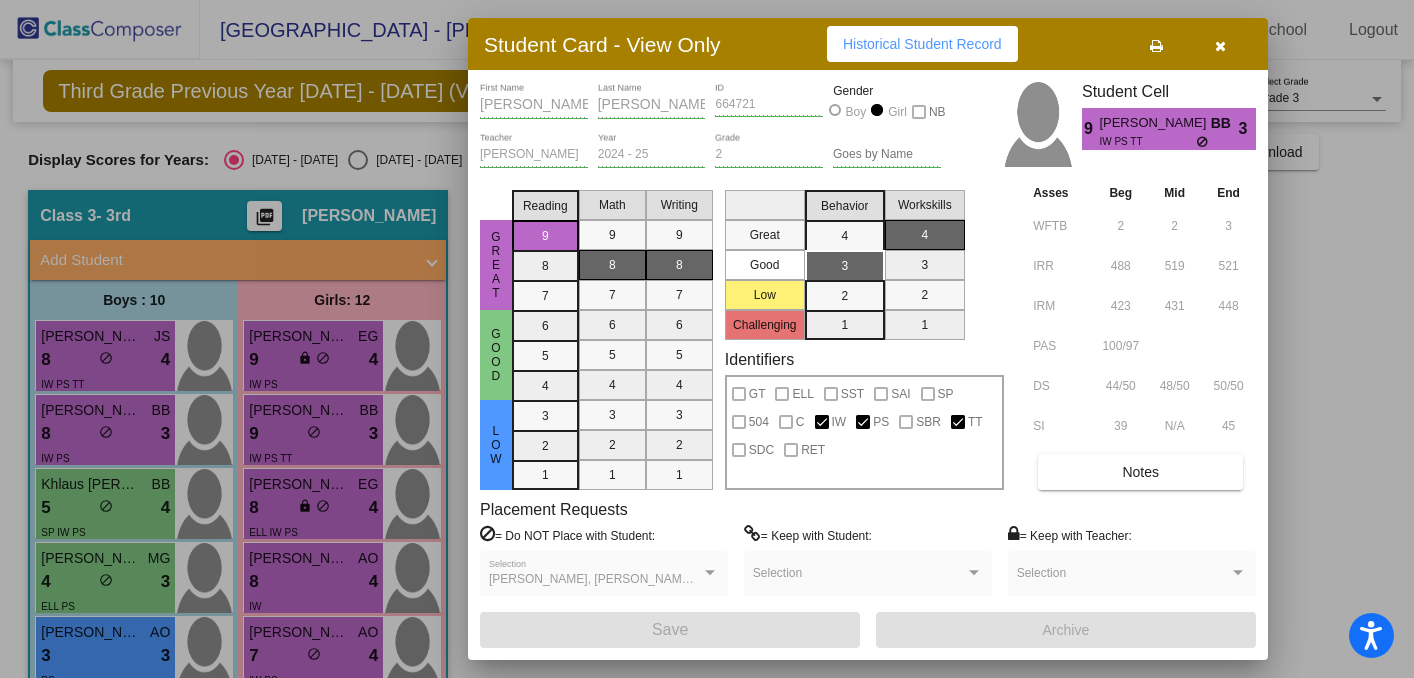 click at bounding box center (1220, 46) 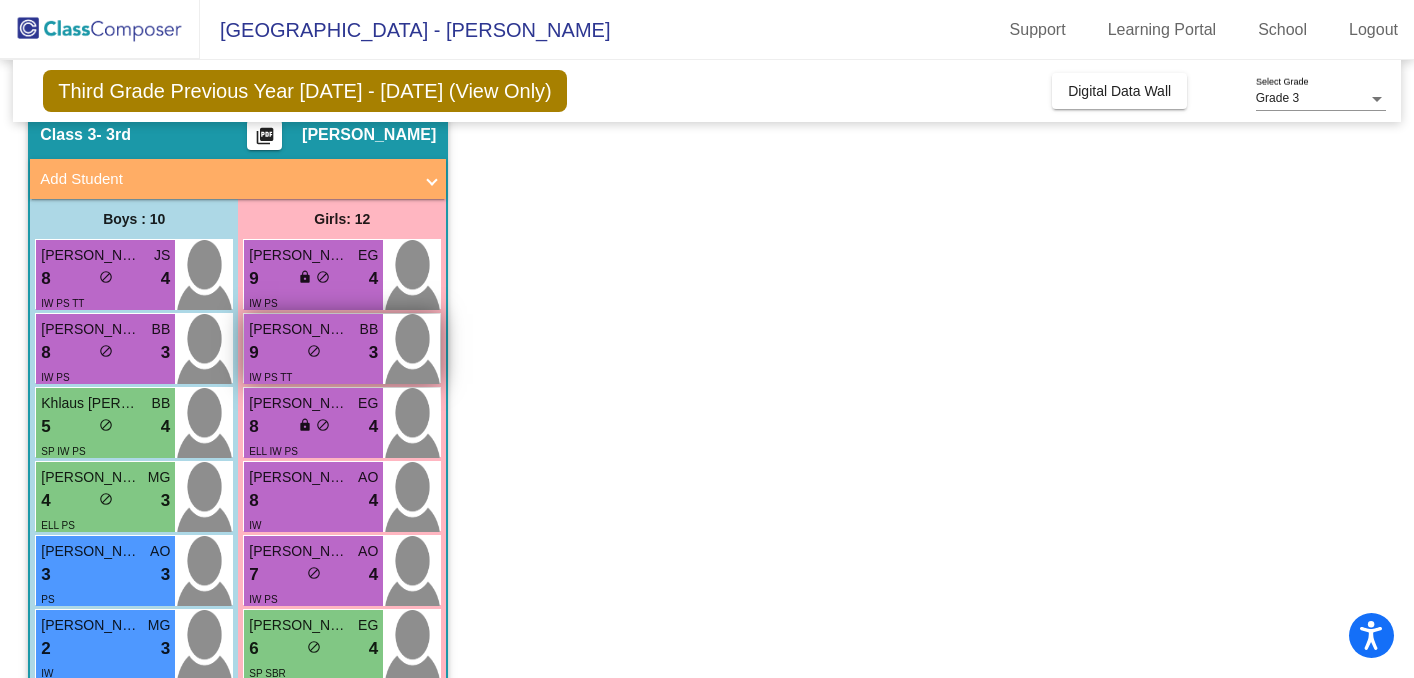 scroll, scrollTop: 97, scrollLeft: 0, axis: vertical 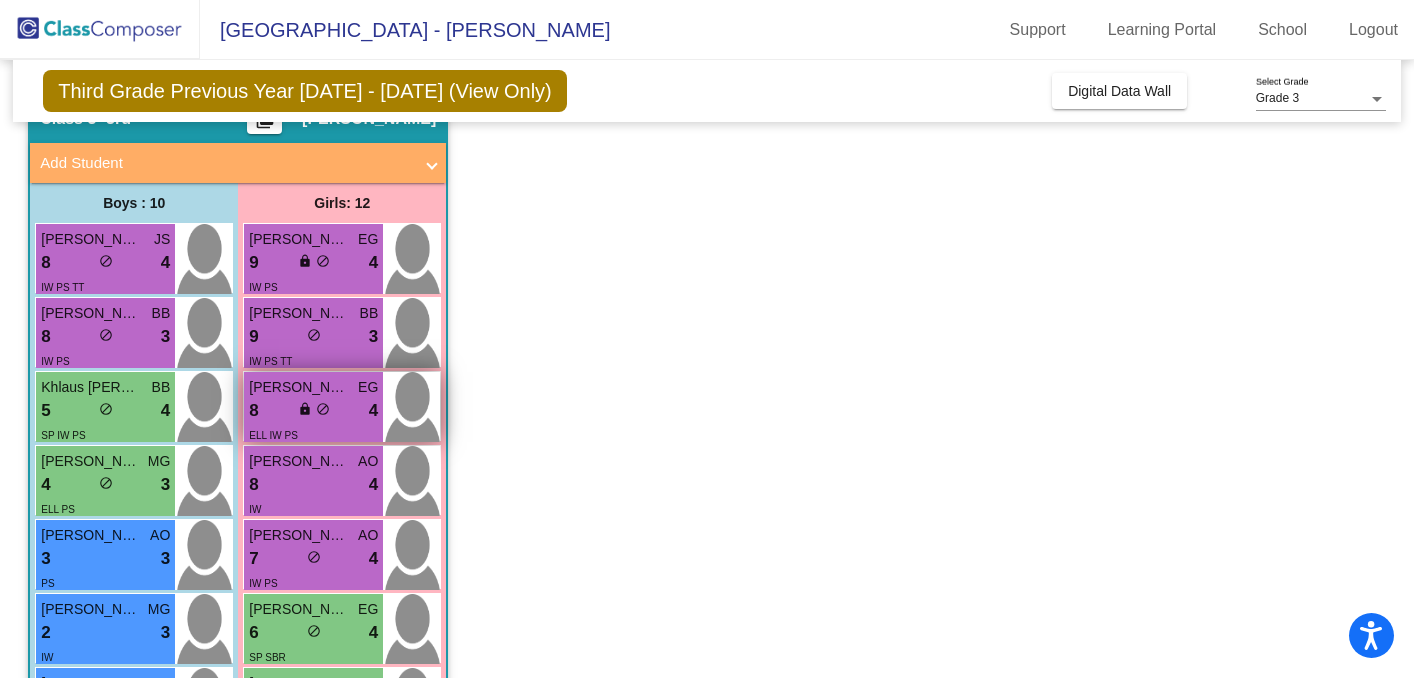 click on "8 lock do_not_disturb_alt 4" at bounding box center [313, 411] 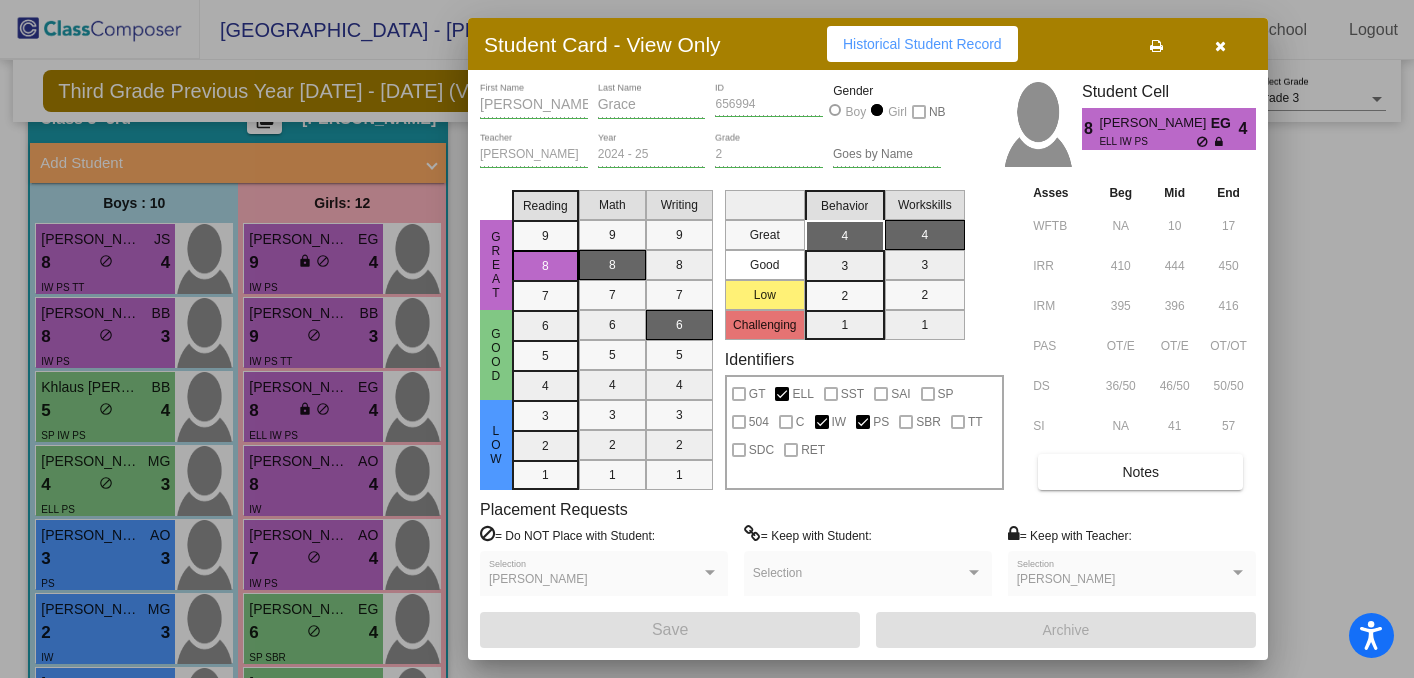 click on "Notes" at bounding box center [1140, 472] 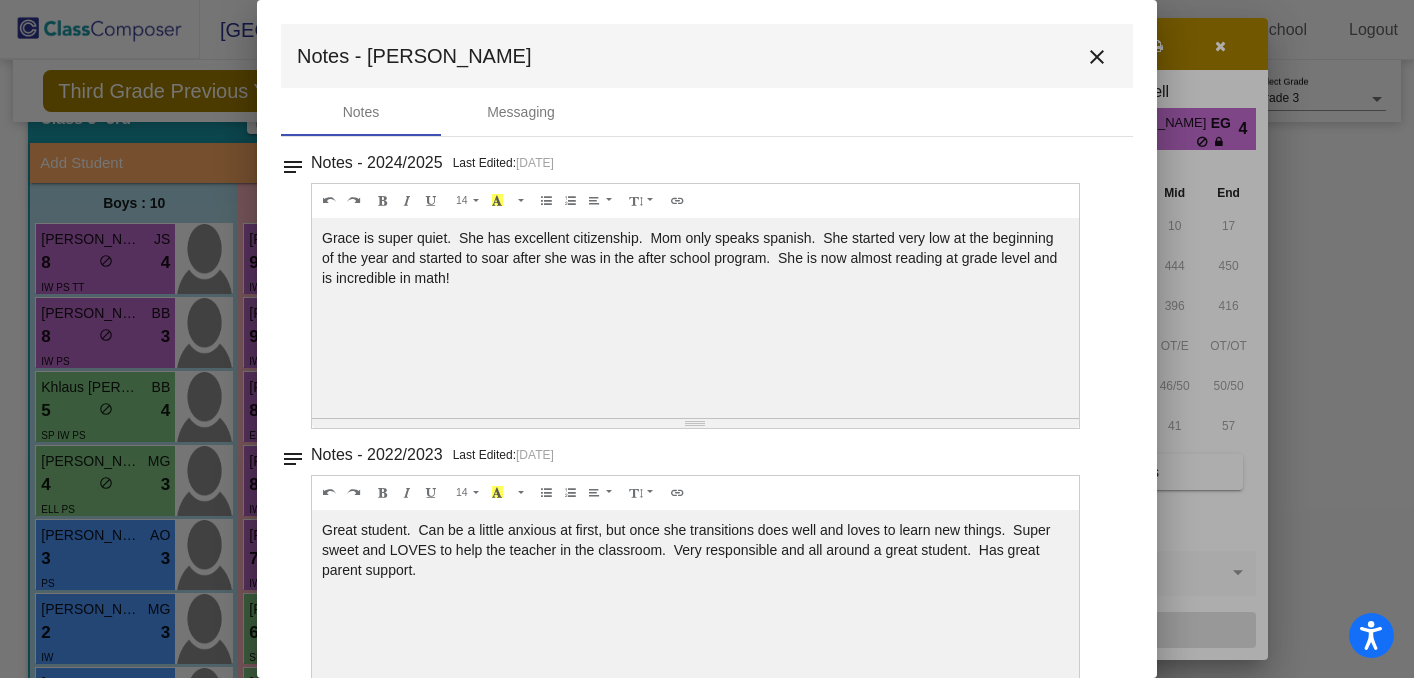 click on "close" at bounding box center [1097, 57] 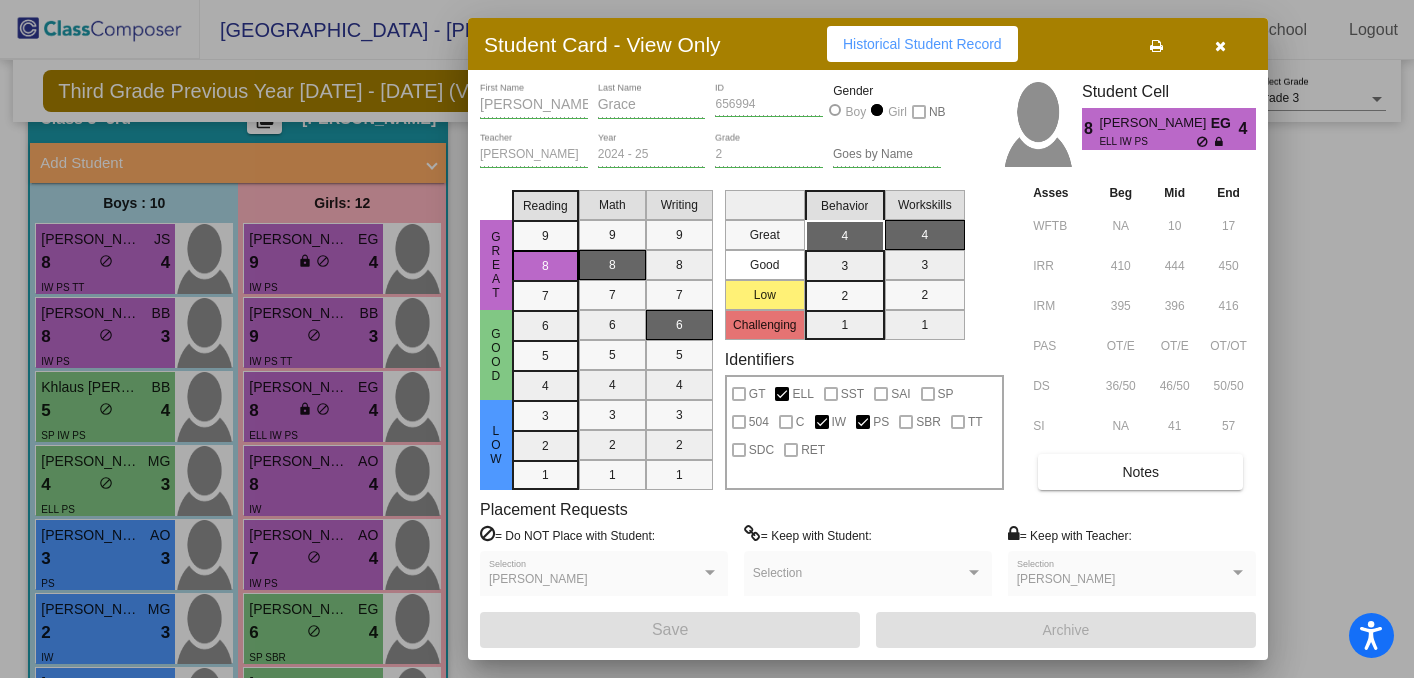 click at bounding box center [1220, 46] 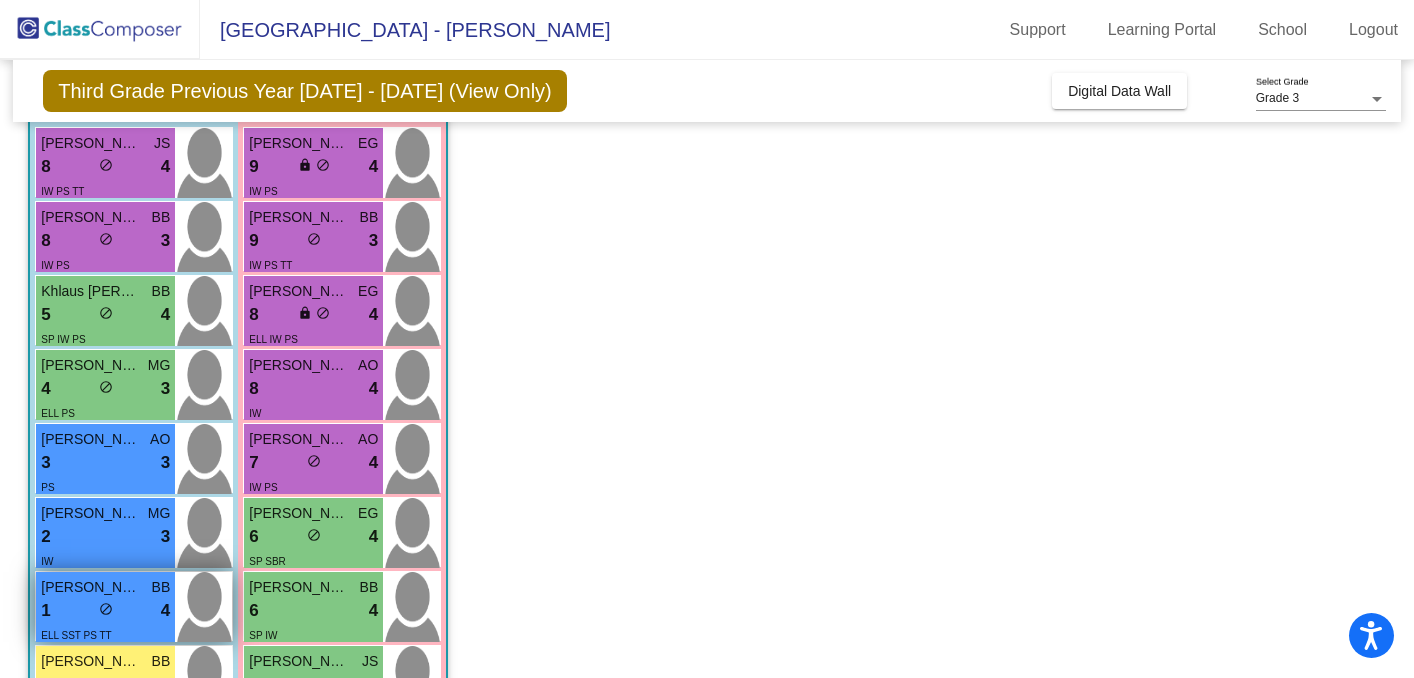 scroll, scrollTop: 191, scrollLeft: 0, axis: vertical 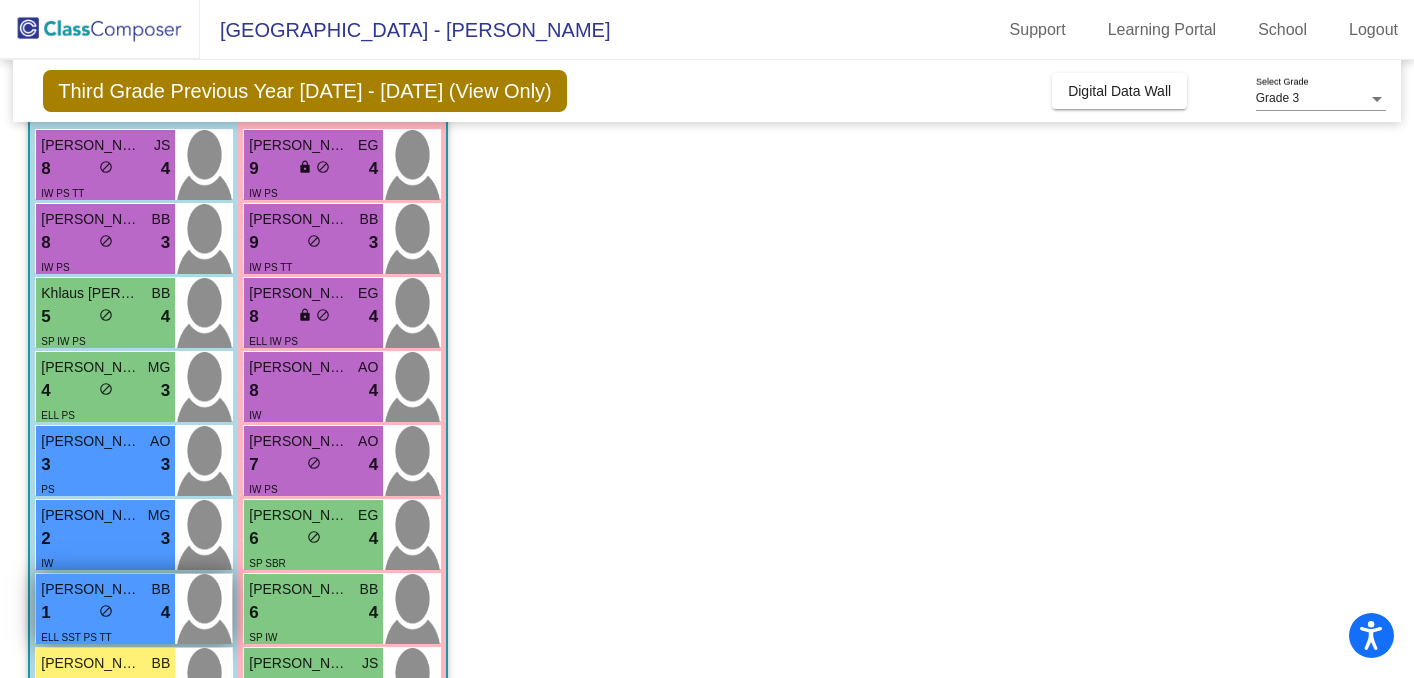 click on "5 lock do_not_disturb_alt 4" at bounding box center (105, 317) 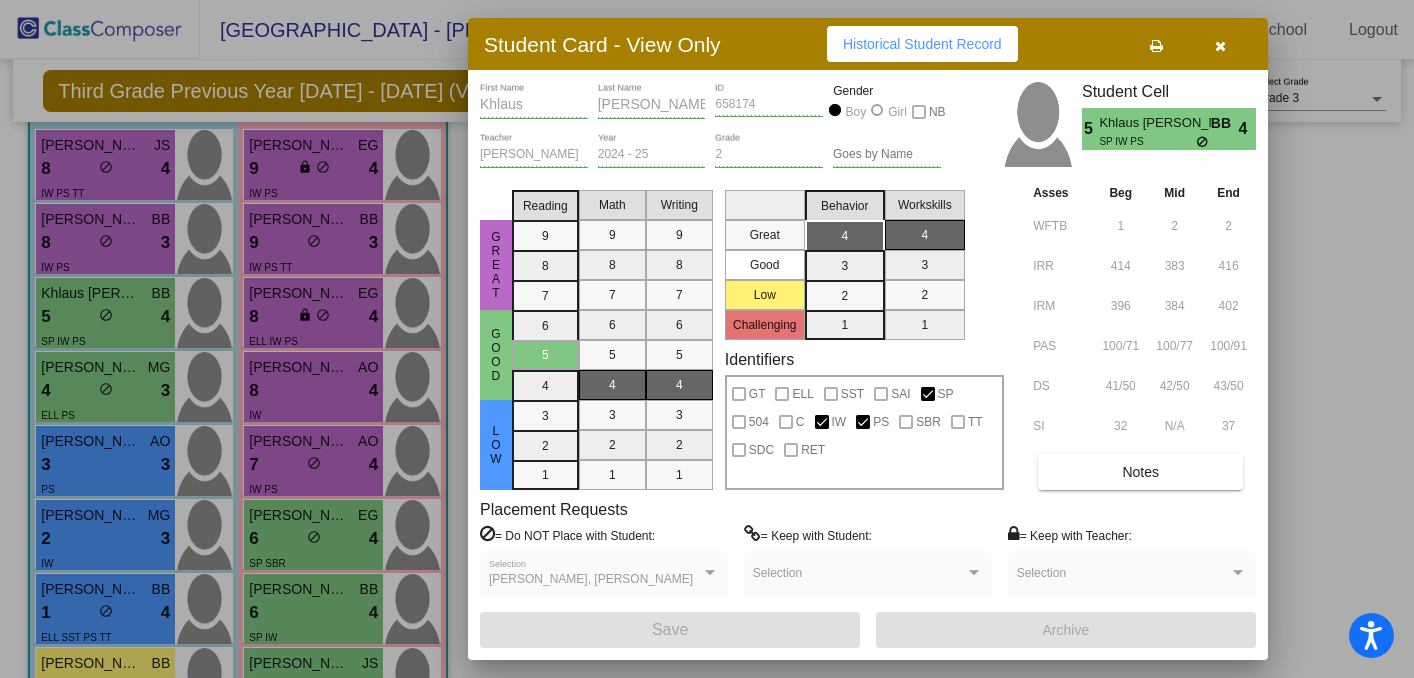 click on "Notes" at bounding box center (1140, 472) 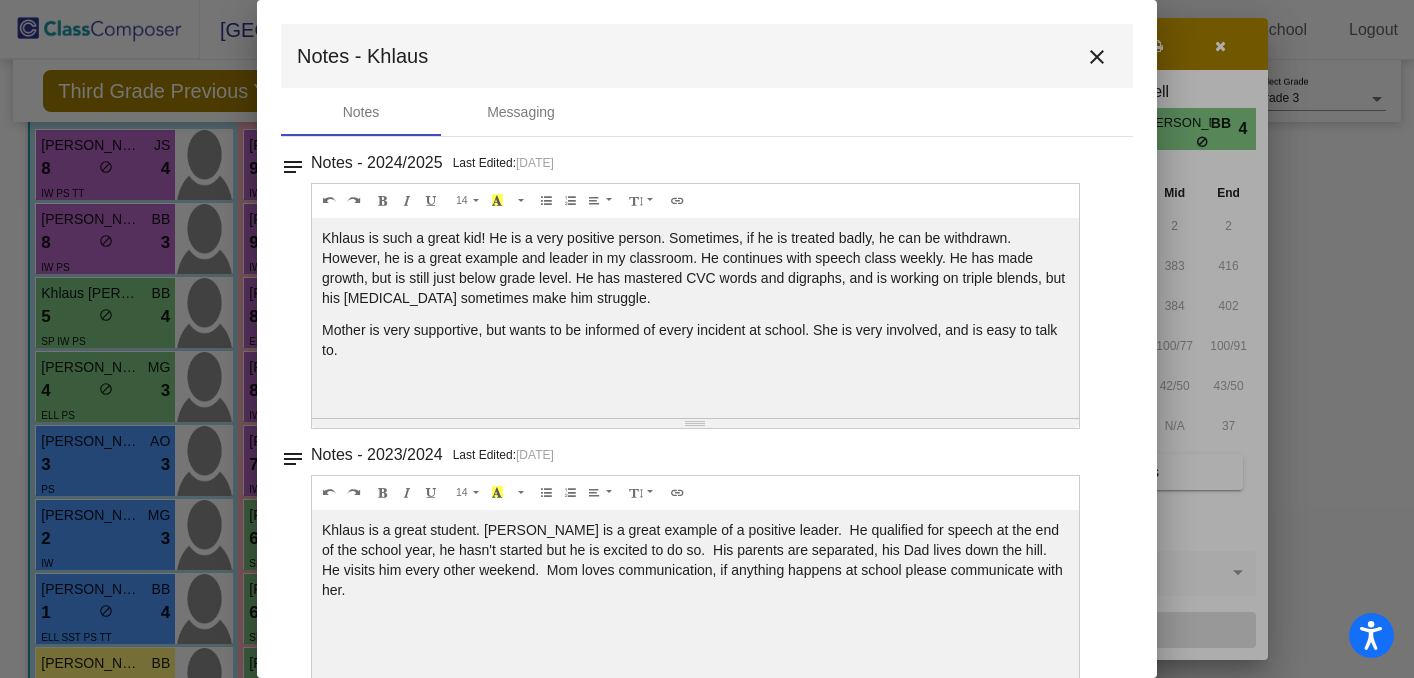 click on "close" at bounding box center [1097, 57] 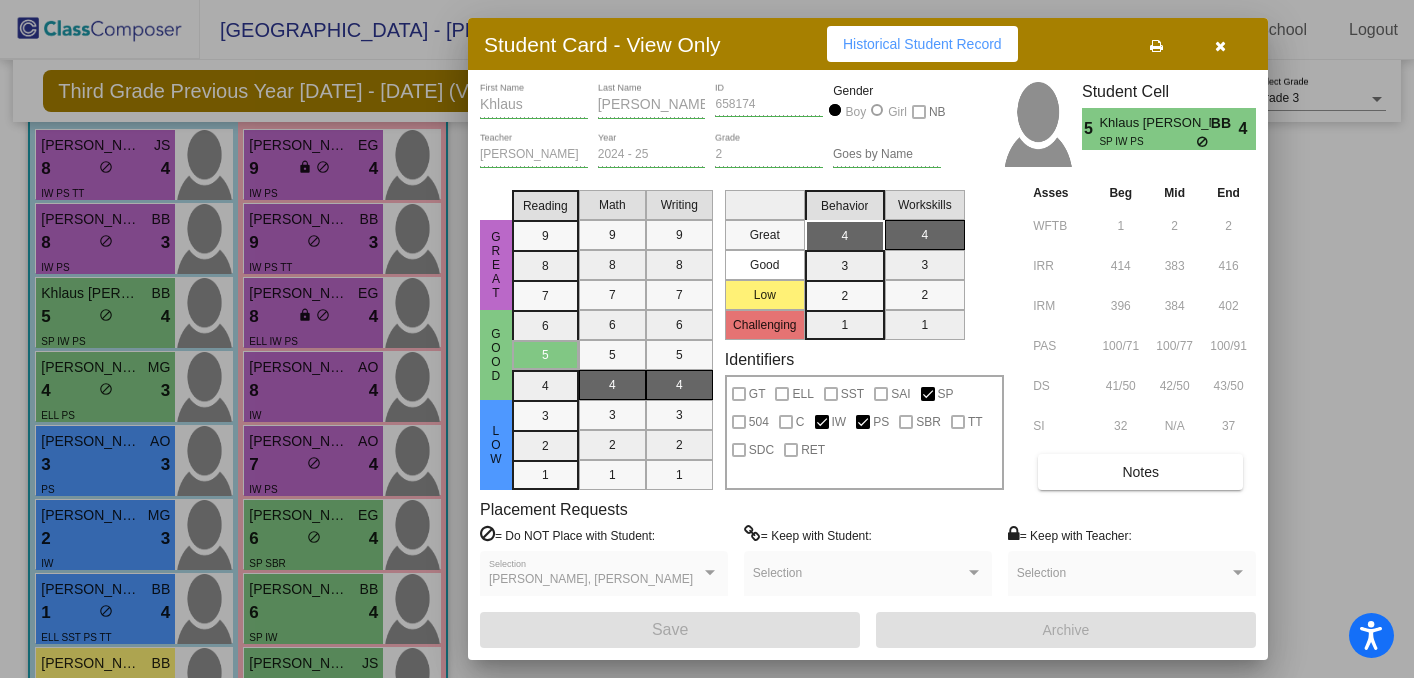 click at bounding box center (1220, 46) 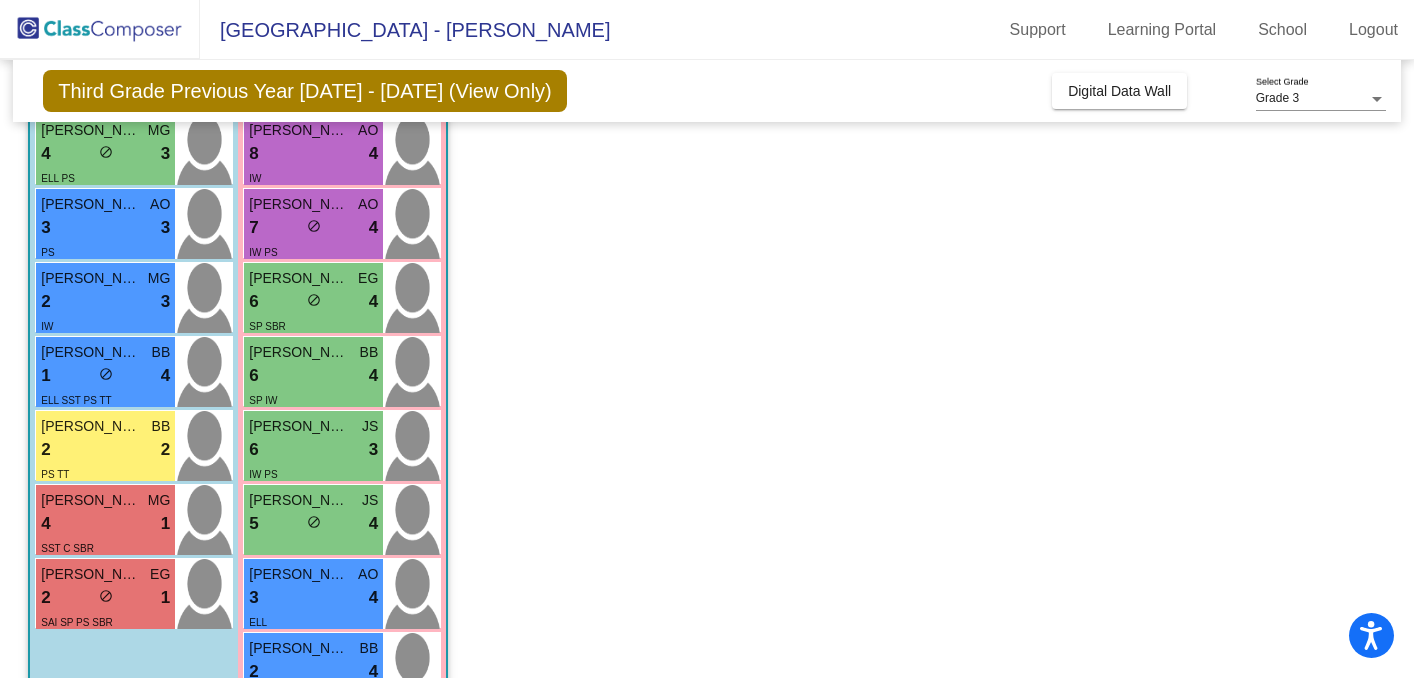 scroll, scrollTop: 562, scrollLeft: 0, axis: vertical 